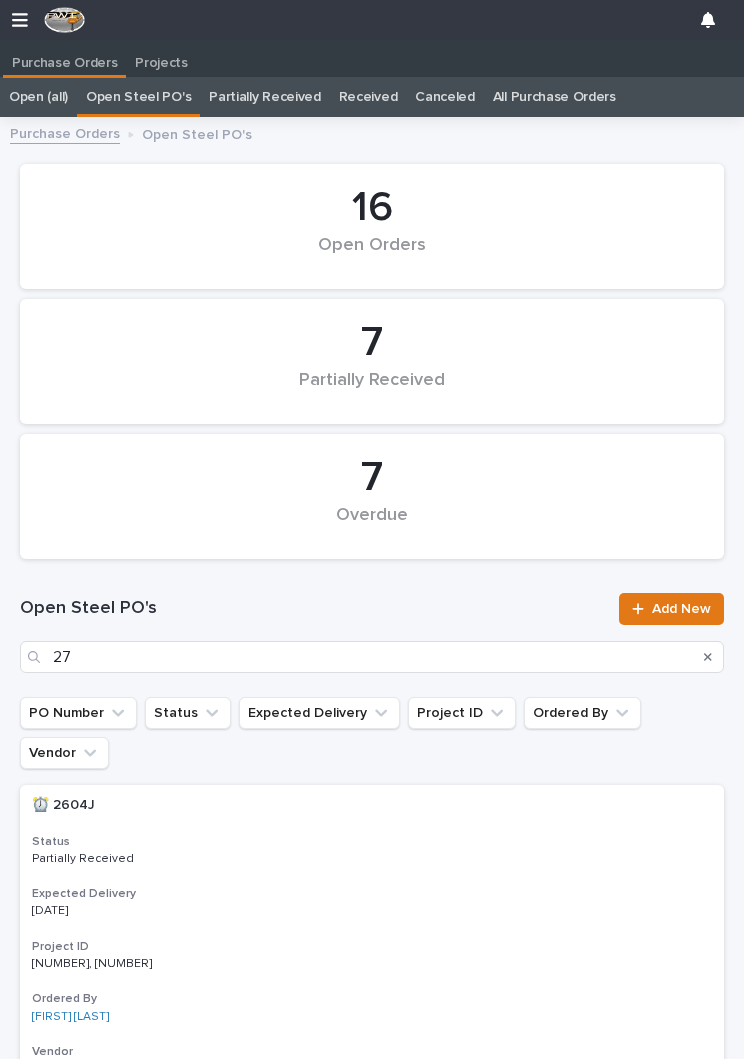 scroll, scrollTop: 0, scrollLeft: 0, axis: both 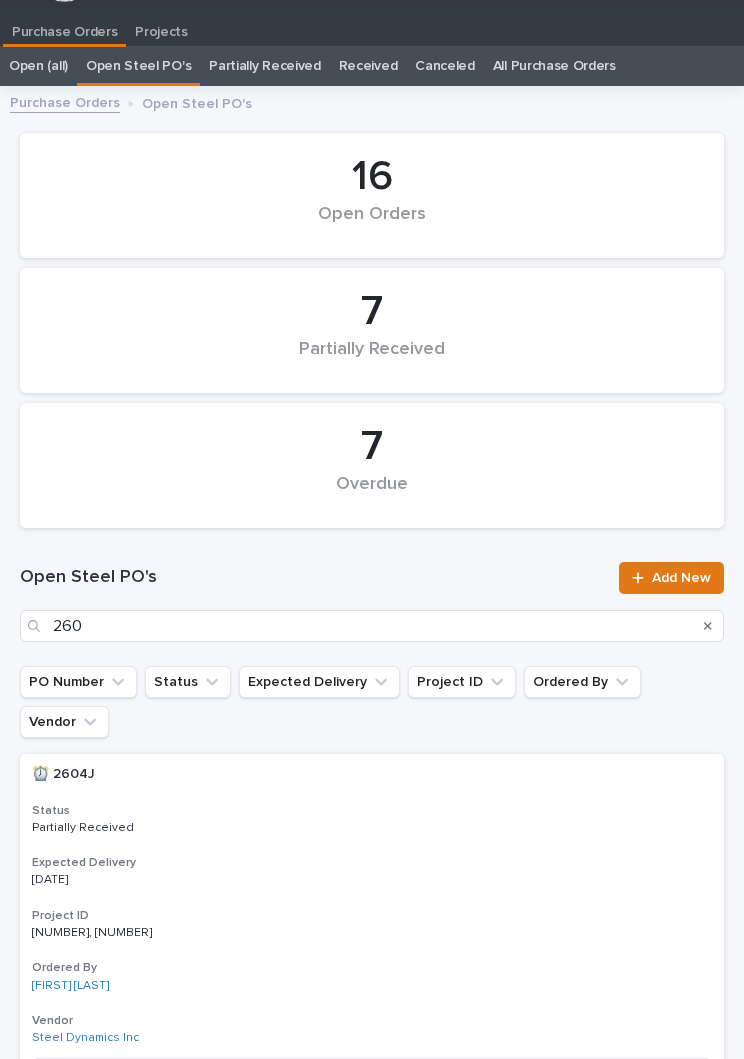 type on "2604" 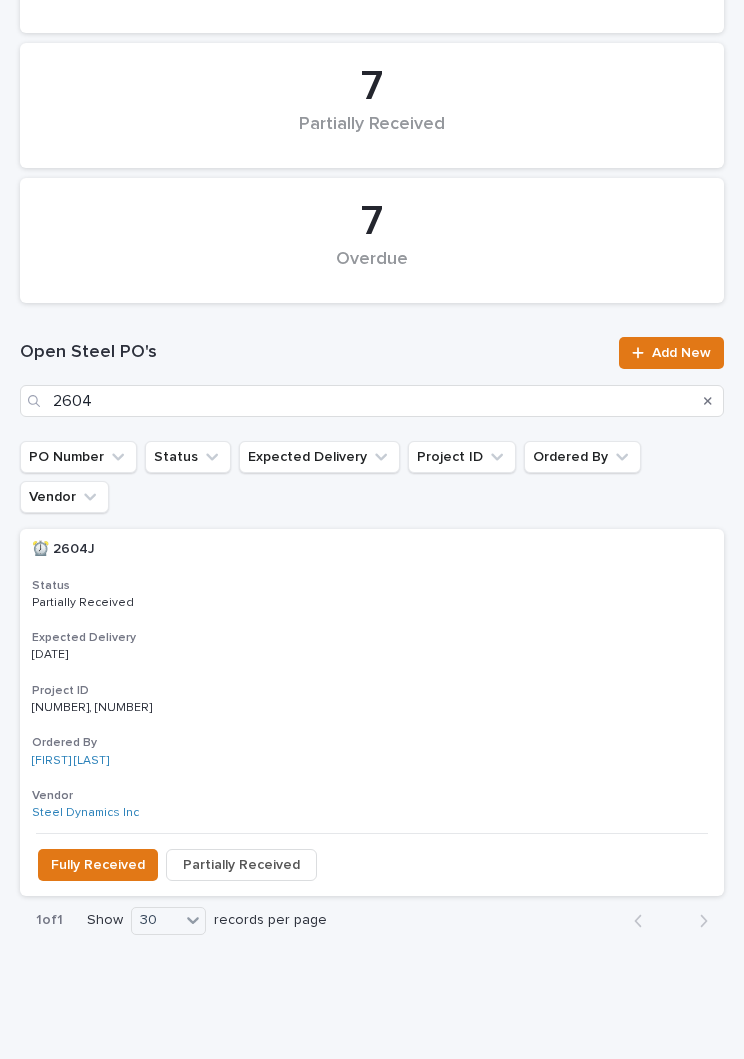scroll, scrollTop: 255, scrollLeft: 0, axis: vertical 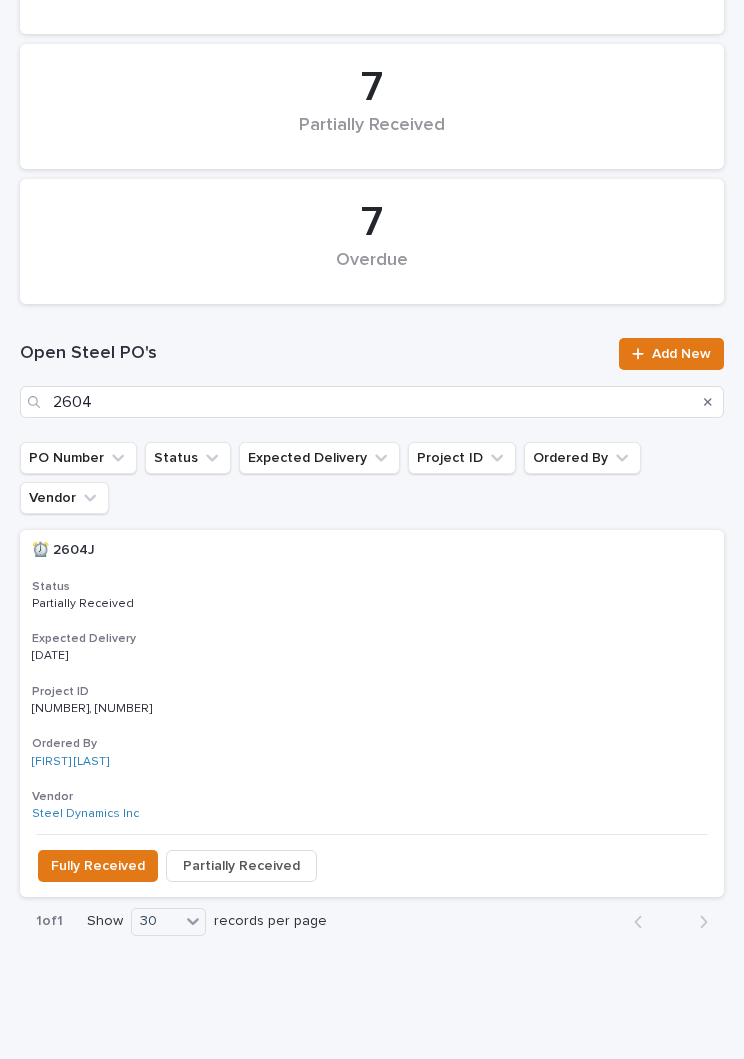 click on "Status" at bounding box center (372, 587) 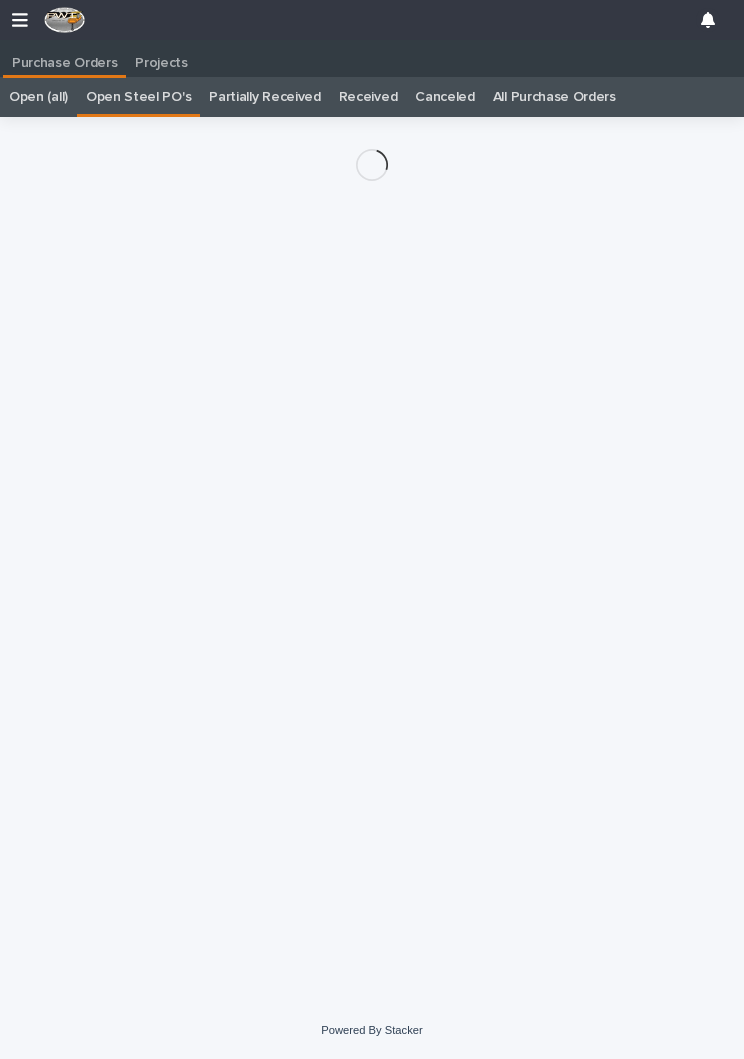 scroll, scrollTop: 31, scrollLeft: 0, axis: vertical 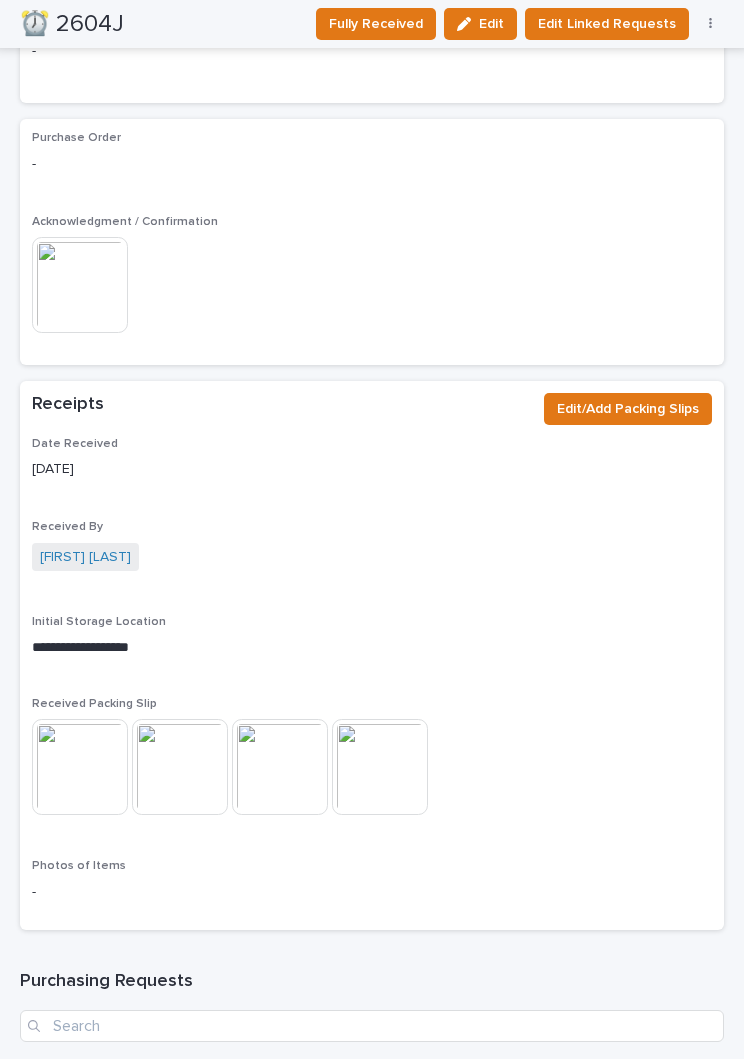 click on "Edit/Add Packing Slips" at bounding box center [628, 409] 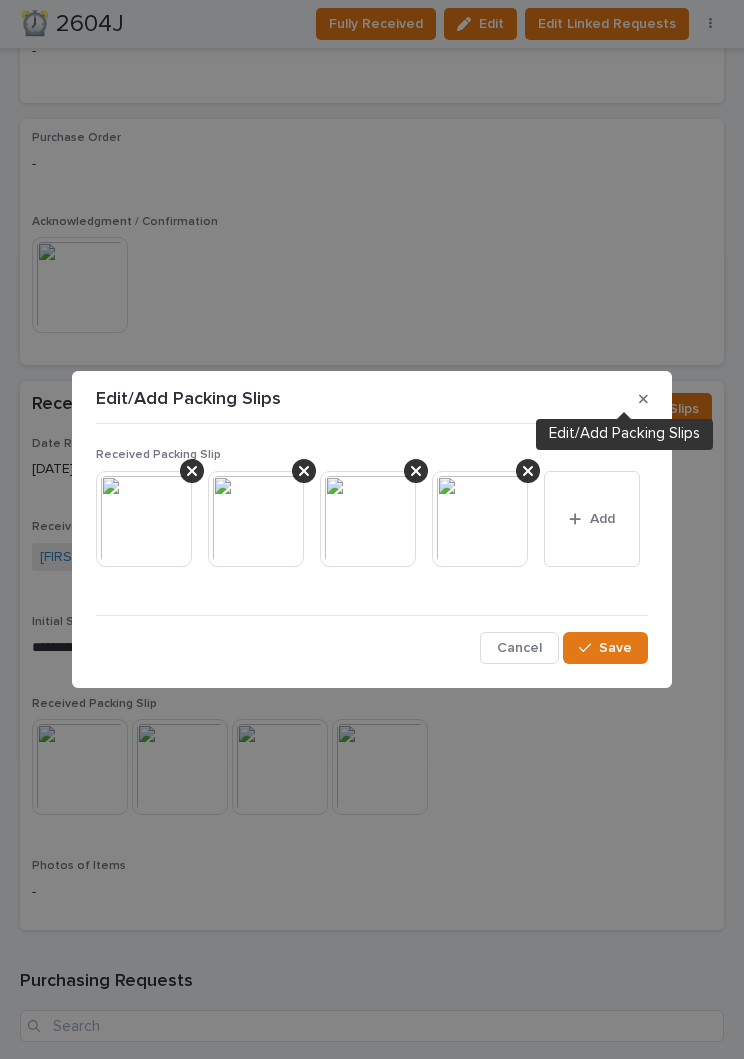 click on "Add" at bounding box center [602, 519] 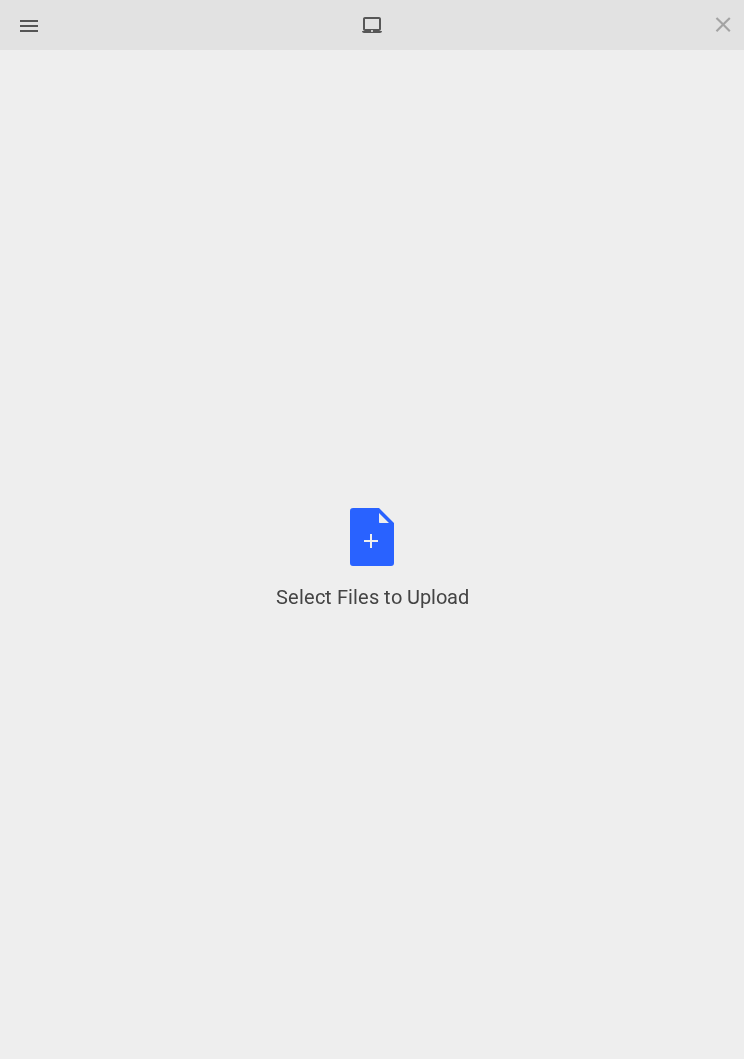 click on "Select Files to Upload
or Drag and Drop, Copy and Paste Files" at bounding box center [372, 559] 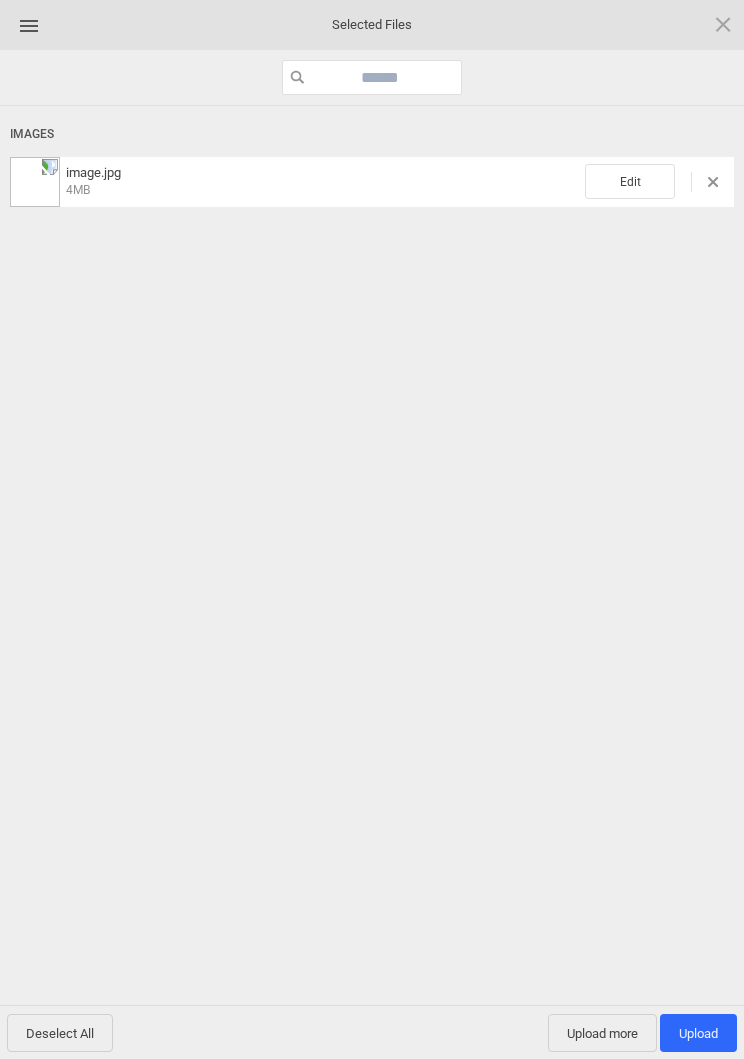 click on "Edit" at bounding box center (630, 181) 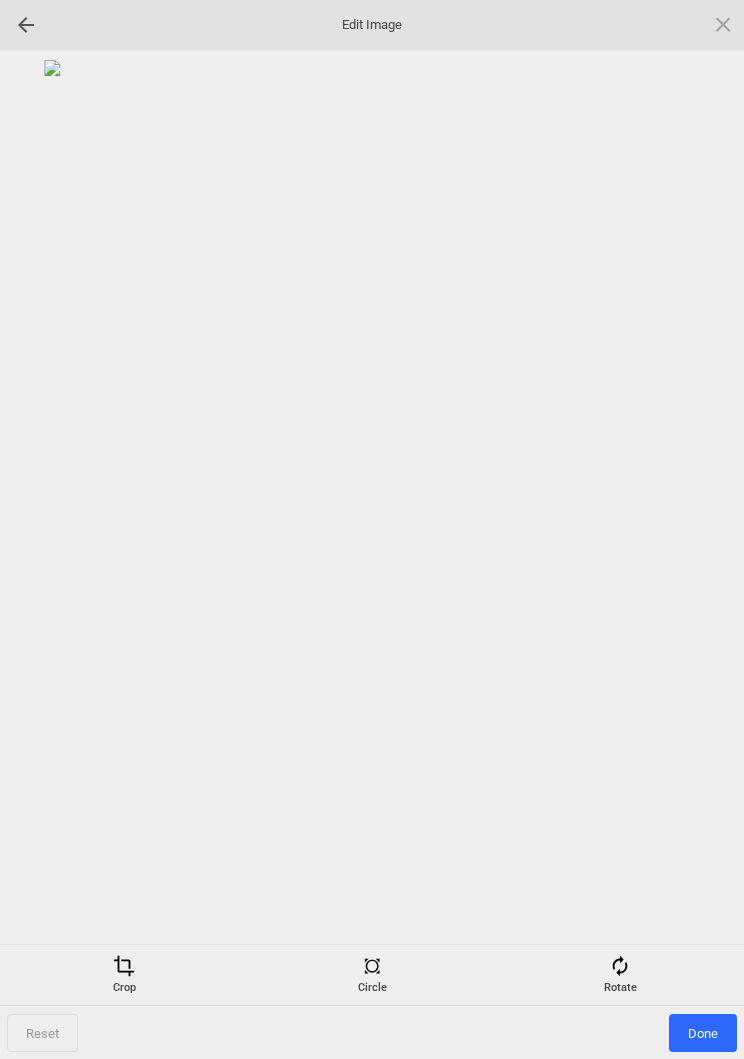 click at bounding box center (620, 966) 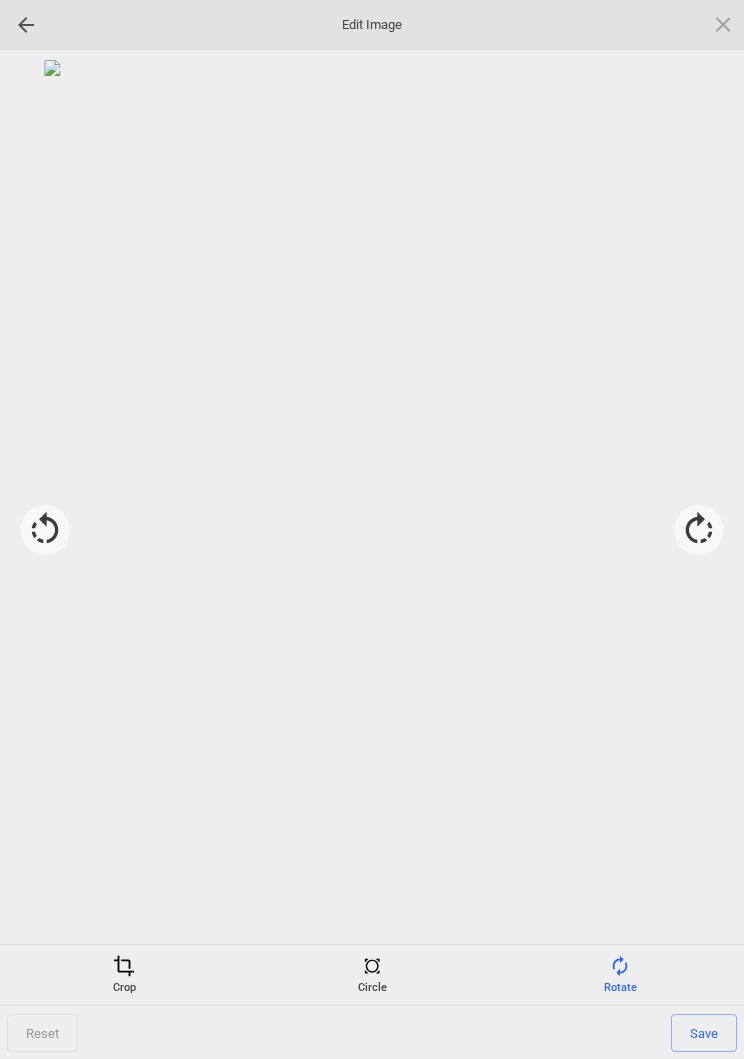 click at bounding box center [699, 530] 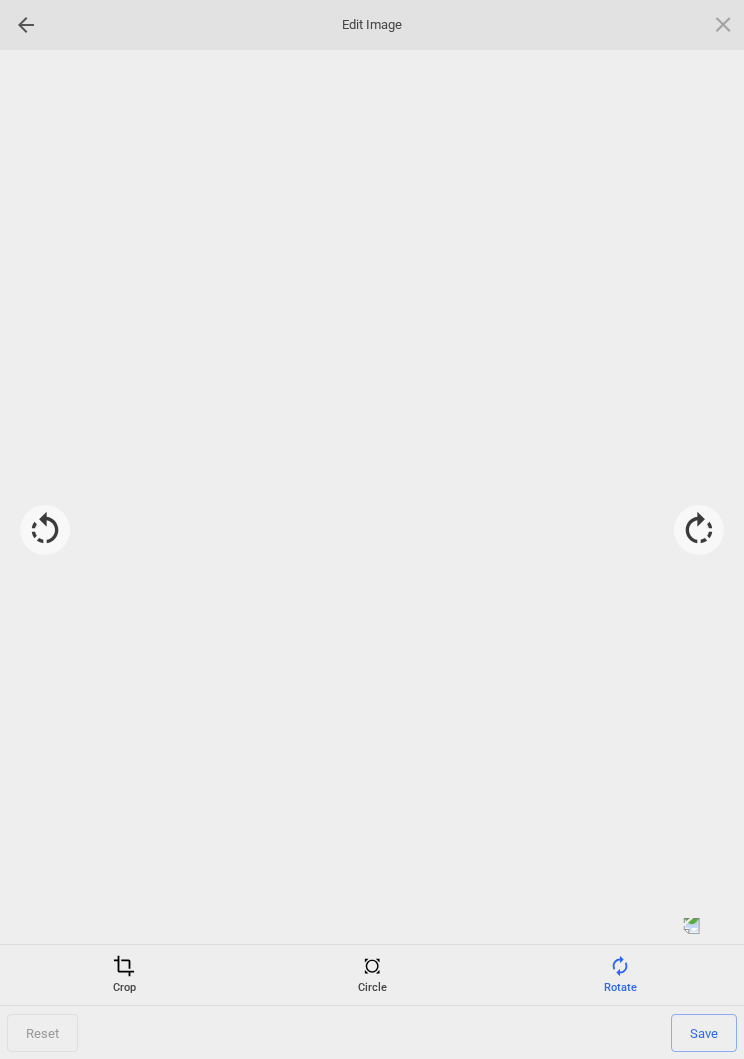 click at bounding box center [699, 530] 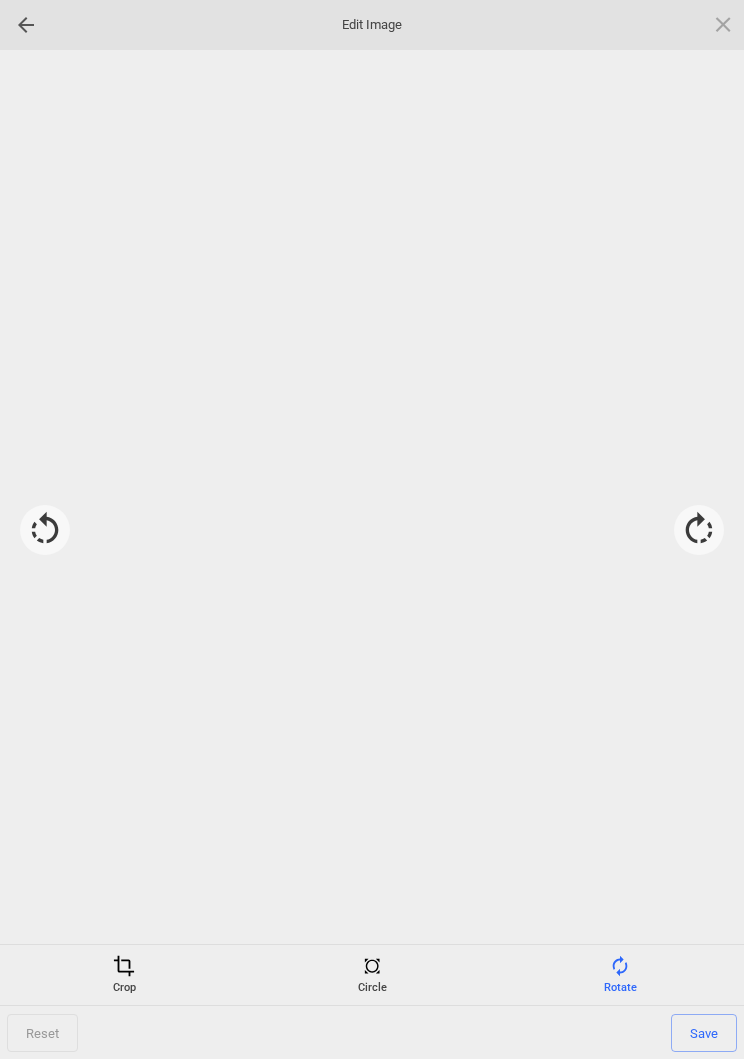 click at bounding box center [699, 530] 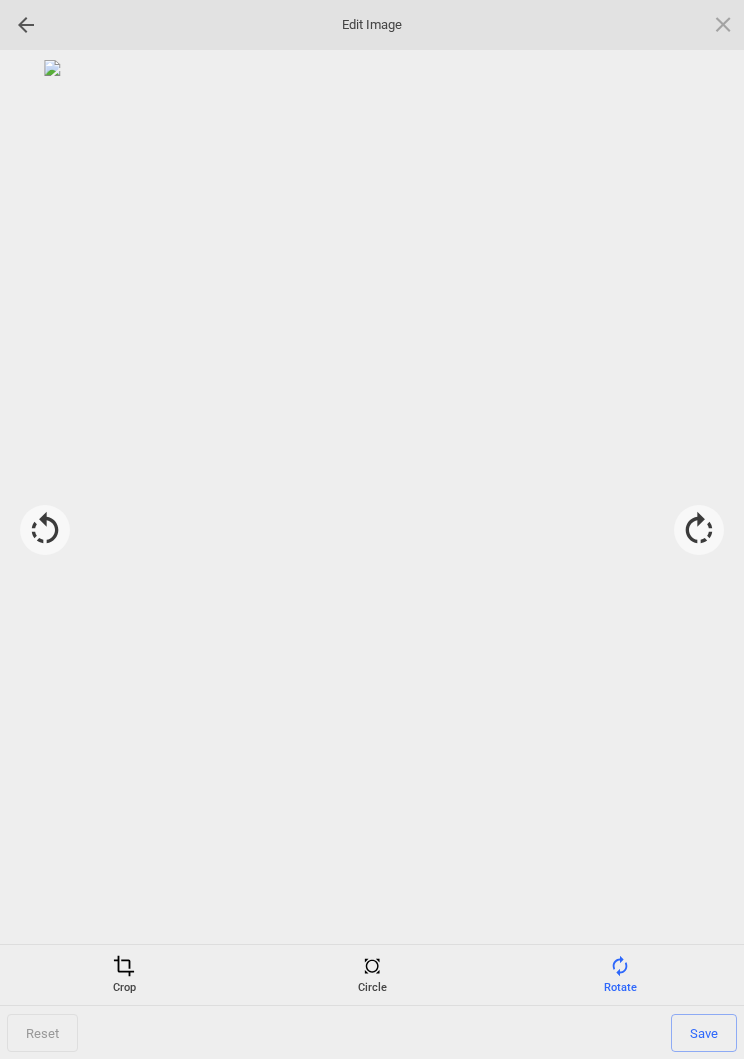 click on "Save" at bounding box center [704, 1033] 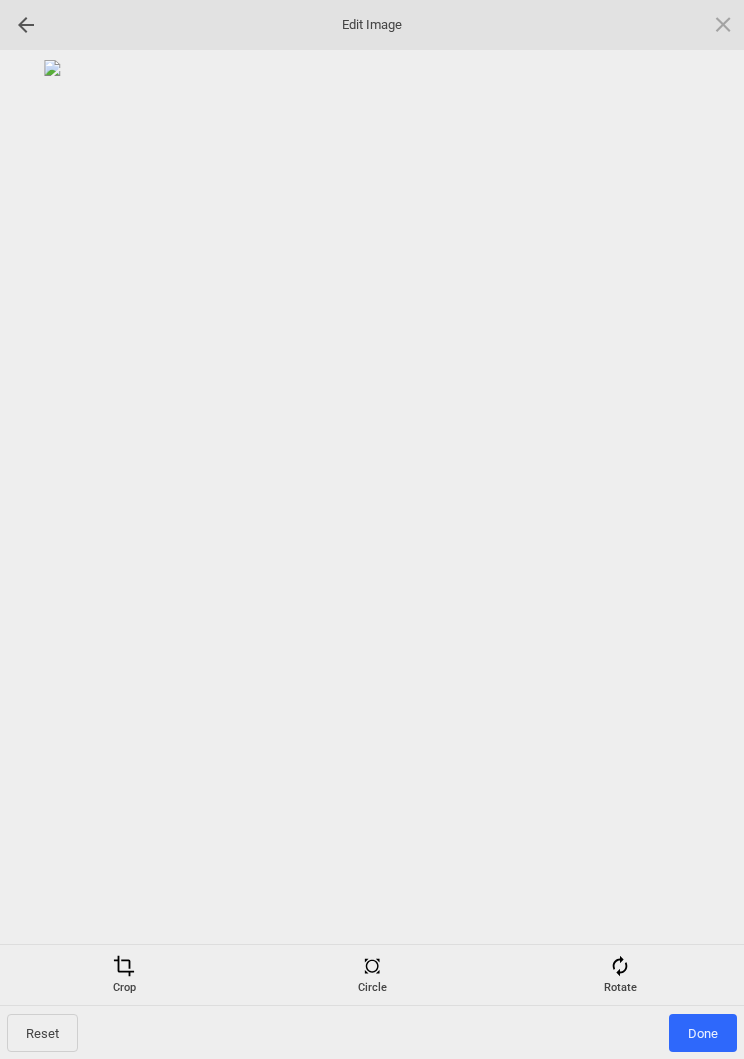 click on "Done" at bounding box center (703, 1033) 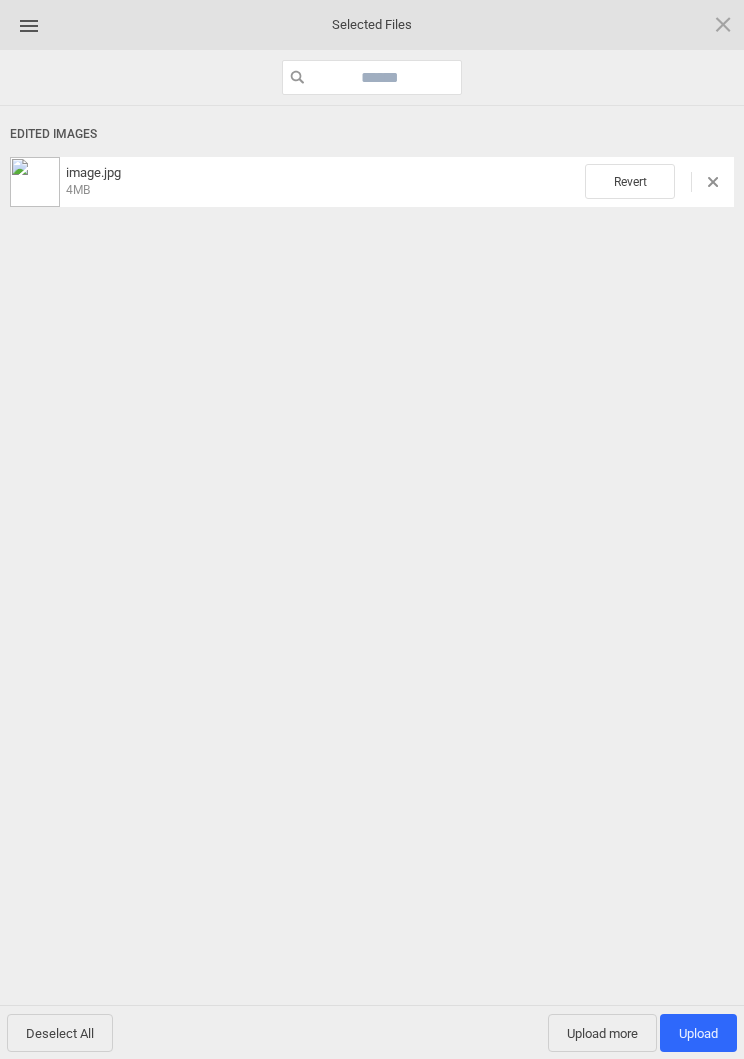 click on "Upload
1" at bounding box center [698, 1033] 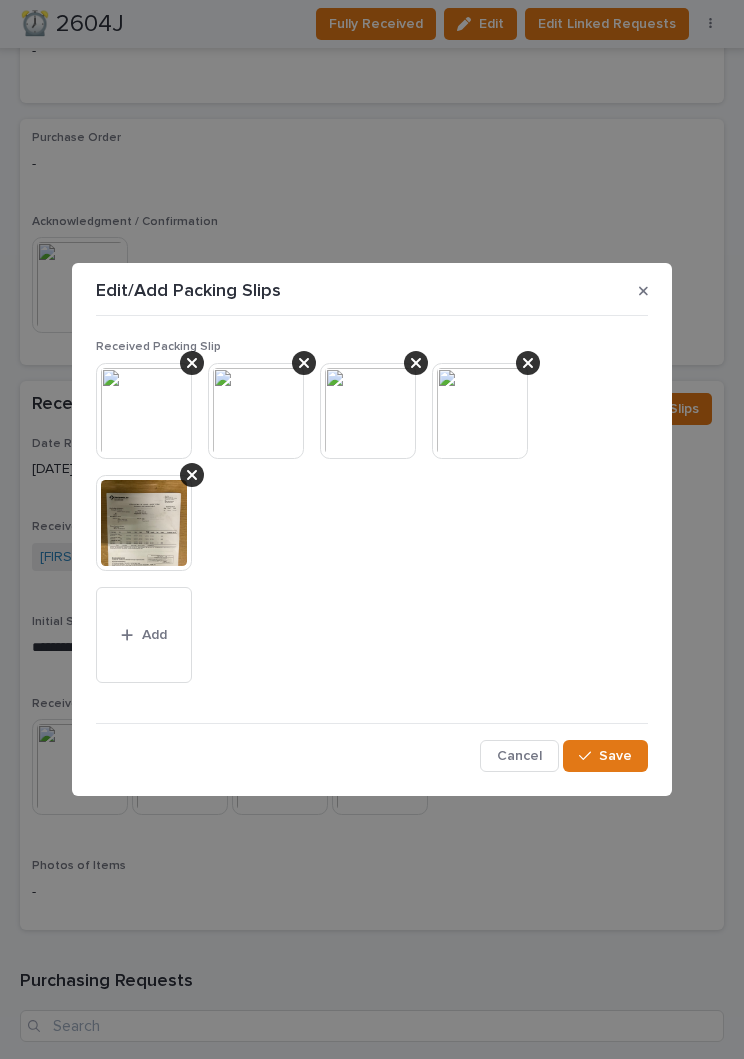 click on "Save" at bounding box center [615, 756] 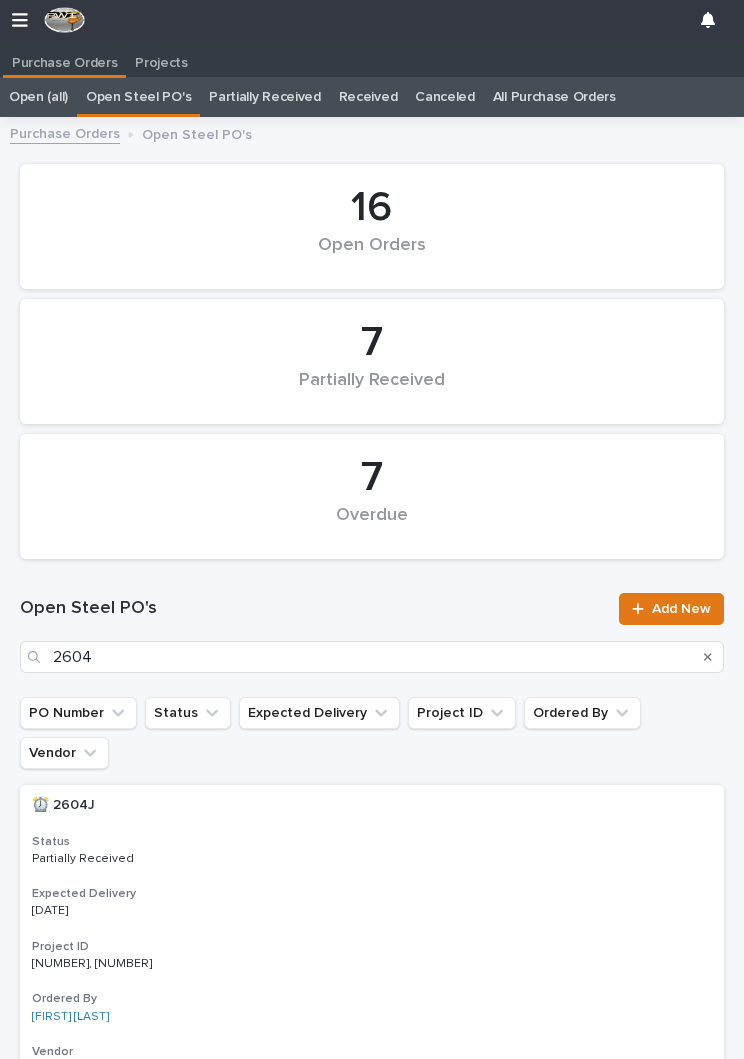 scroll, scrollTop: 0, scrollLeft: 9, axis: horizontal 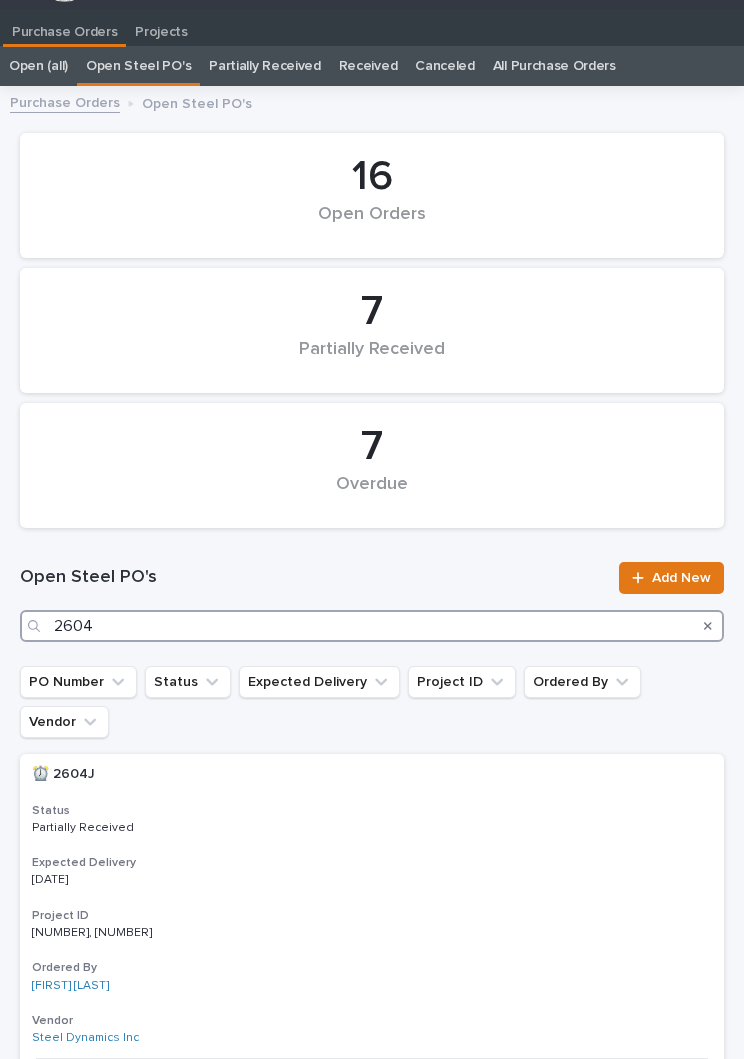 click on "2604" at bounding box center [372, 626] 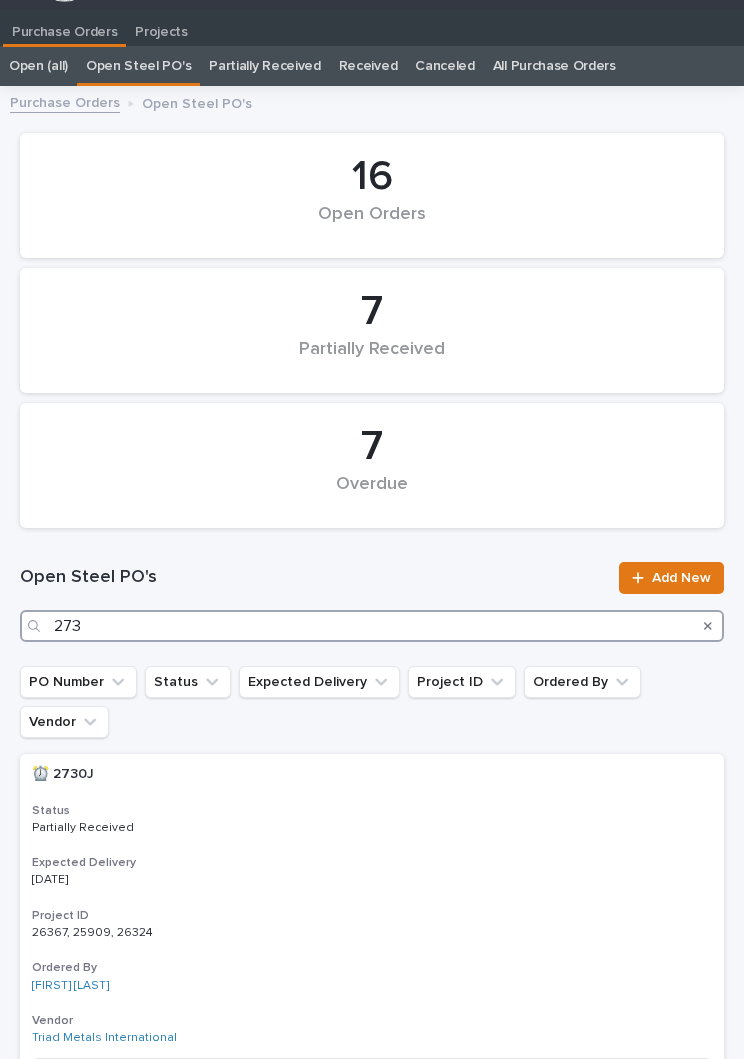 type on "2739" 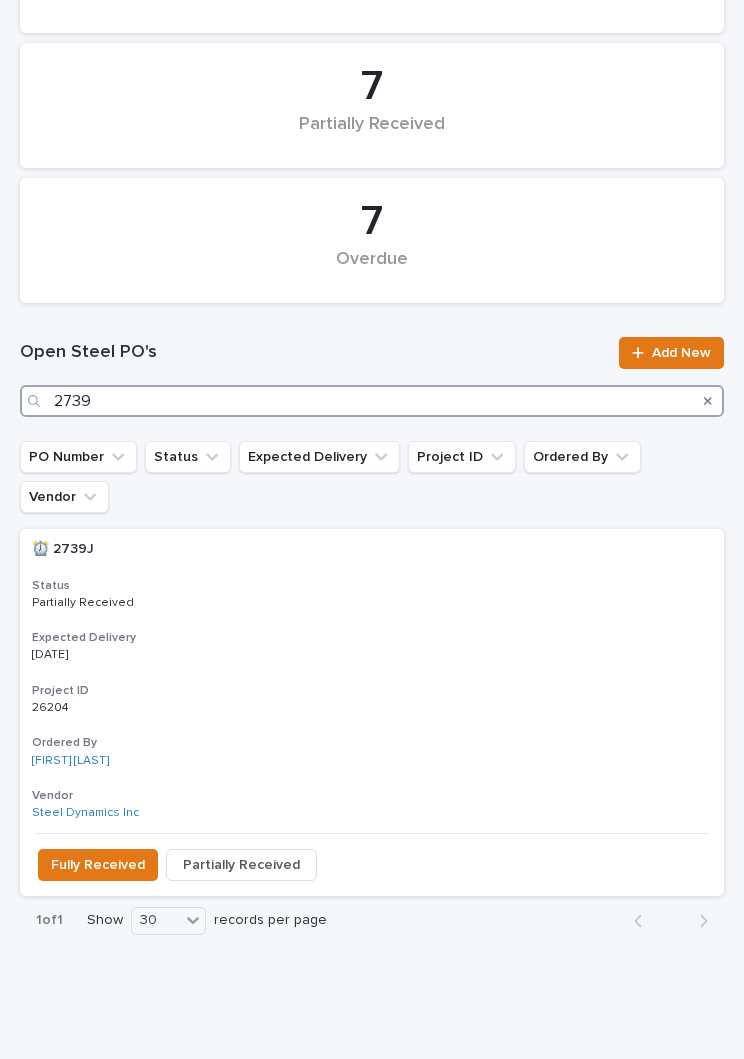 scroll, scrollTop: 255, scrollLeft: 0, axis: vertical 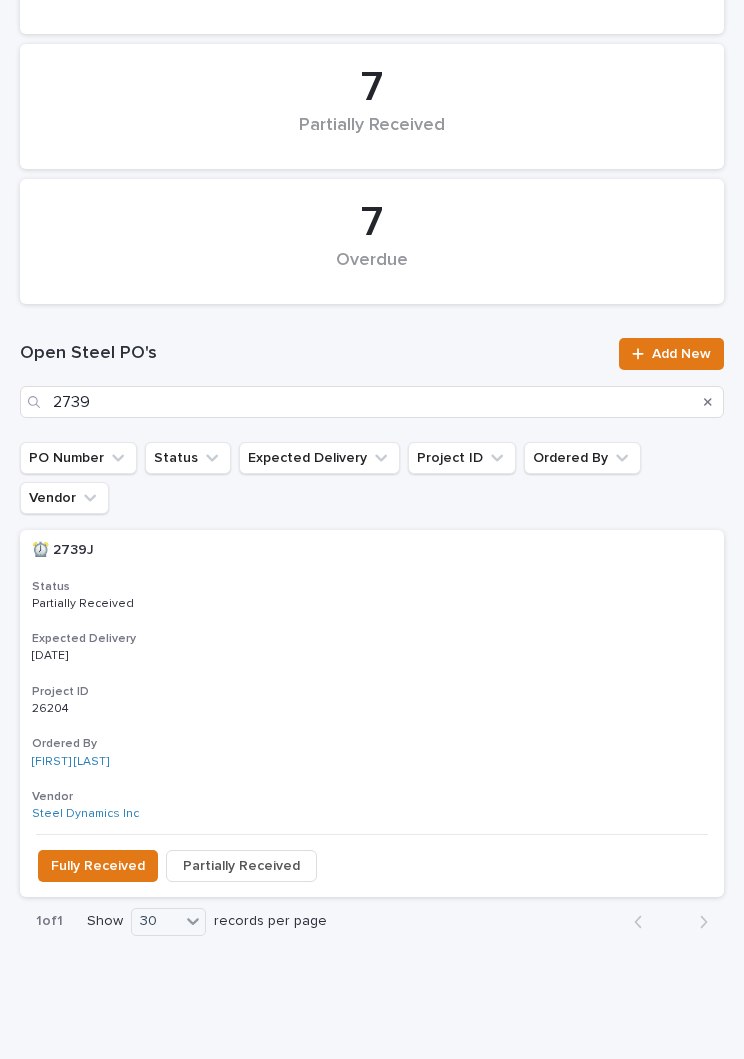 click on "Status Partially Received Expected Delivery [DATE] Project ID [NUMBER] [NUMBER] Ordered By [FIRST] [LAST] Vendor Steel Dynamics Inc" at bounding box center [372, 682] 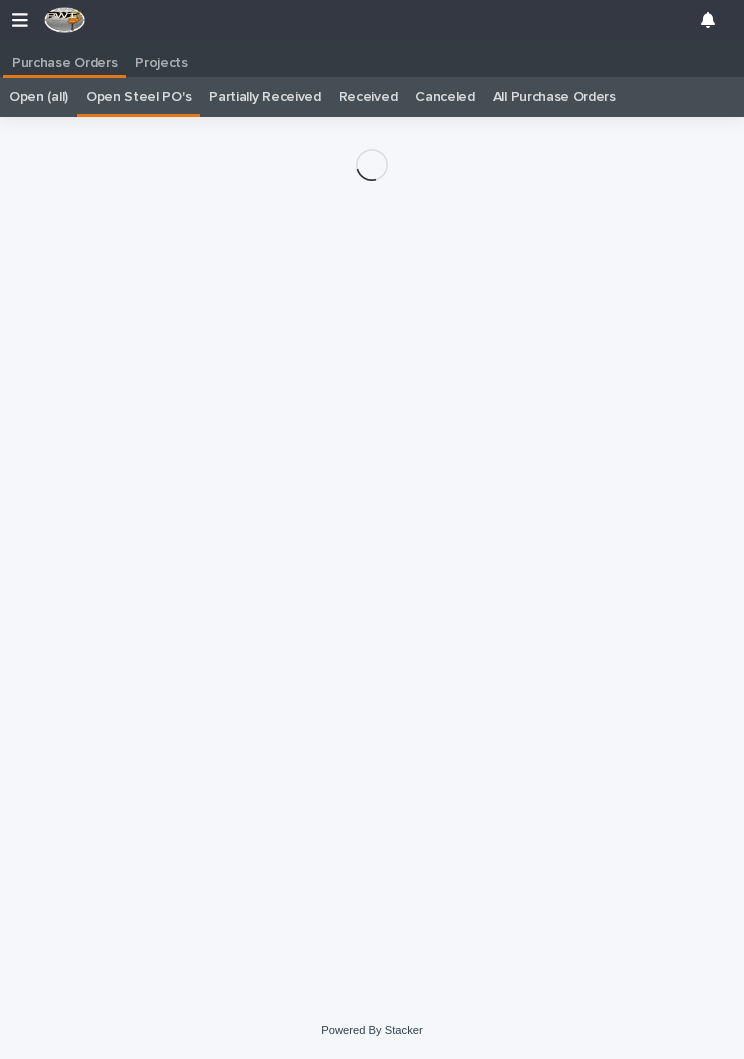 scroll, scrollTop: 12, scrollLeft: 0, axis: vertical 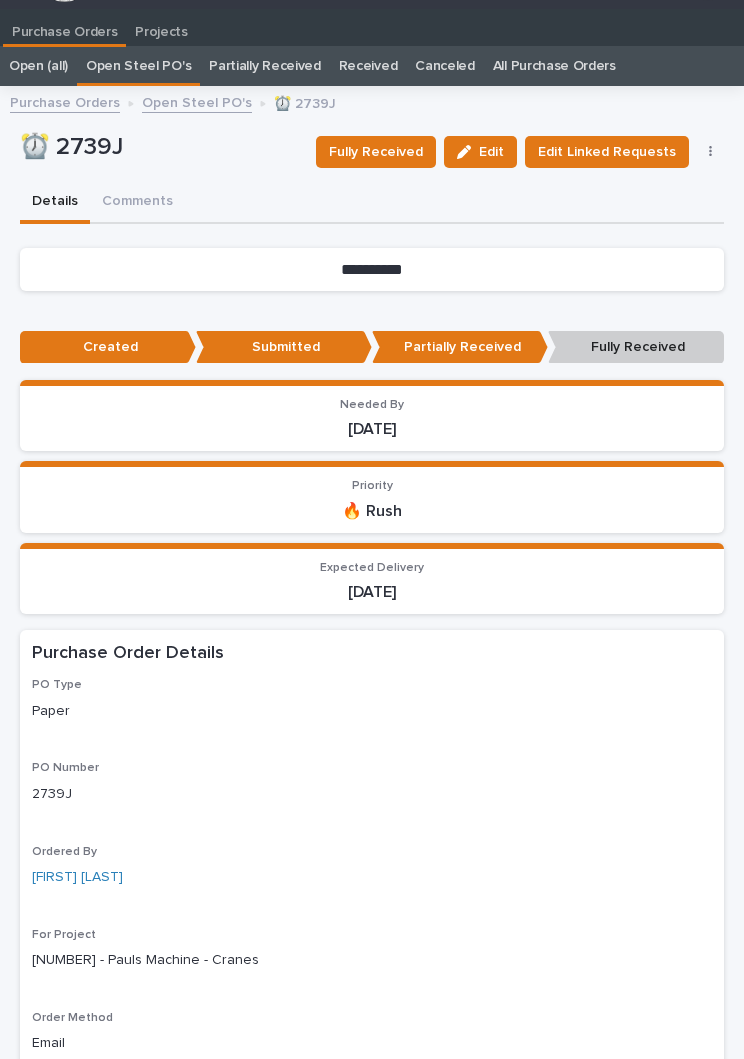 click on "Fully Received" at bounding box center [376, 152] 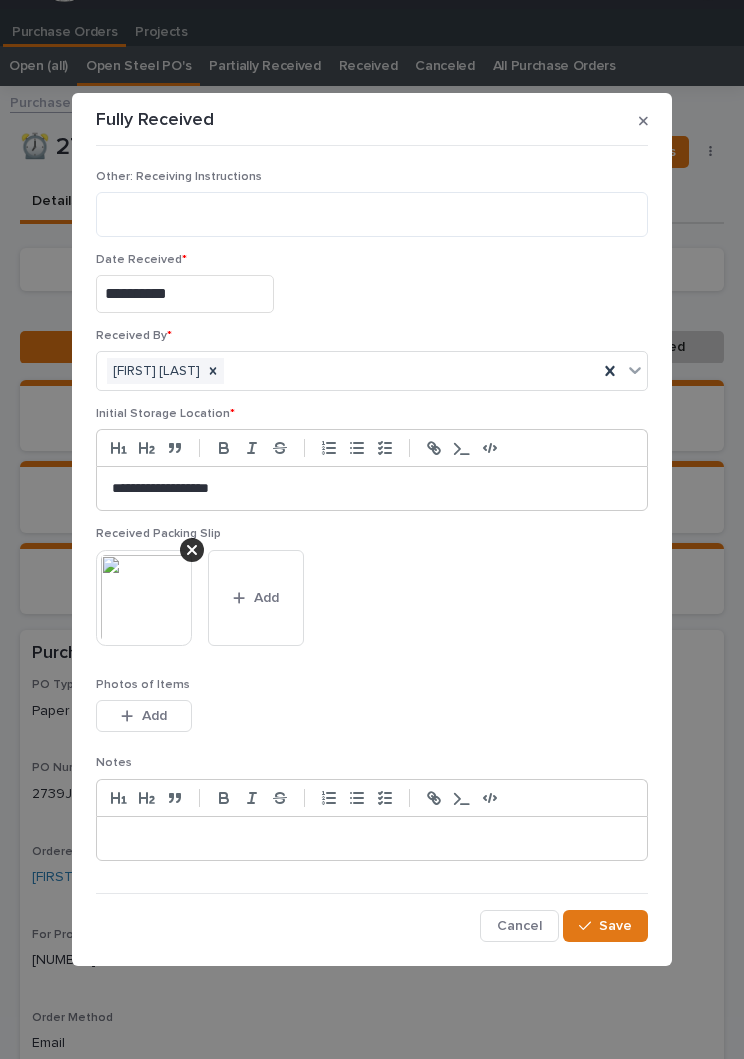 click on "Add" at bounding box center (266, 598) 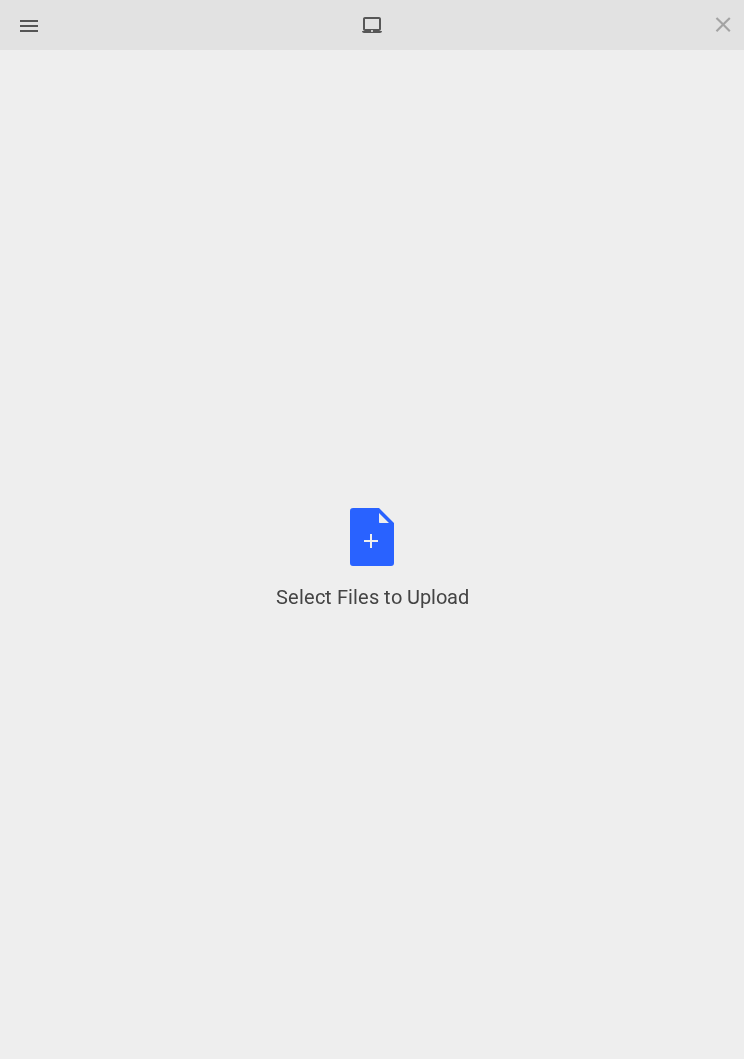 click on "Select Files to Upload
or Drag and Drop, Copy and Paste Files" at bounding box center (372, 559) 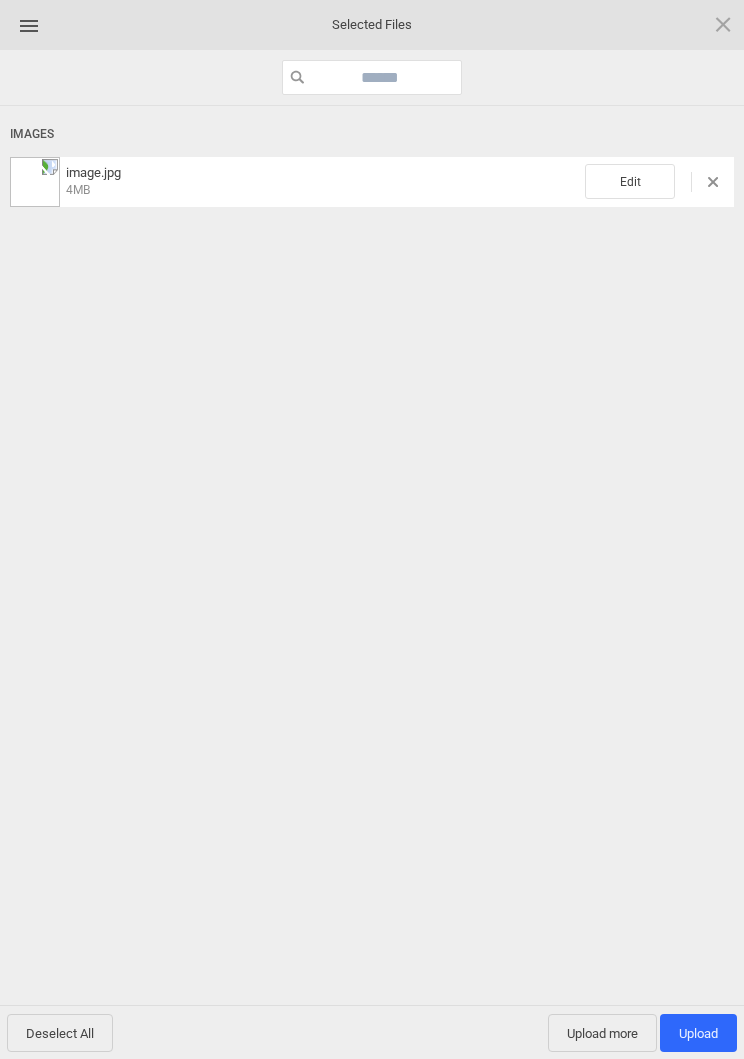 click on "image.jpg          4MB
Edit" at bounding box center [372, 182] 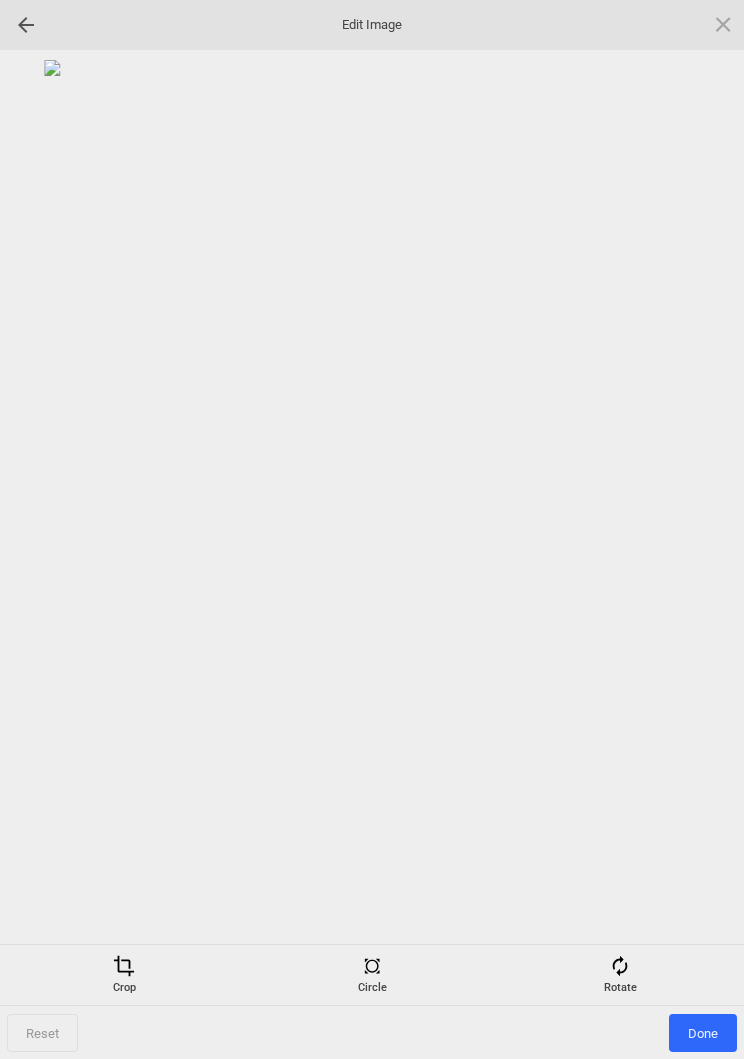 click at bounding box center [620, 966] 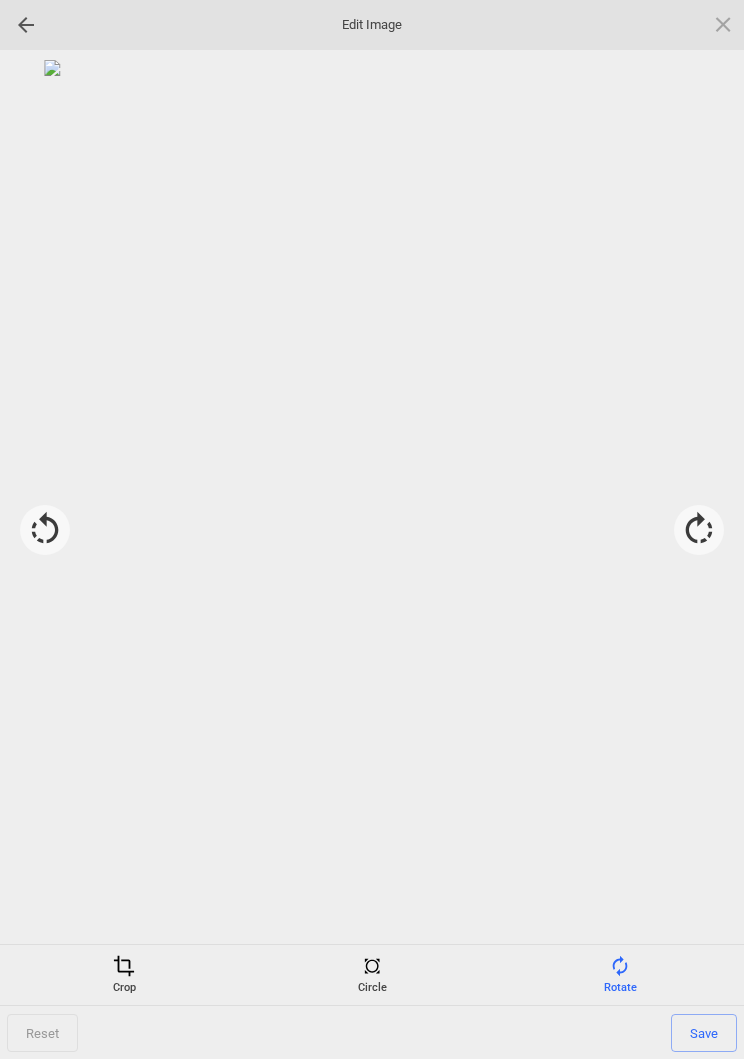click at bounding box center [699, 530] 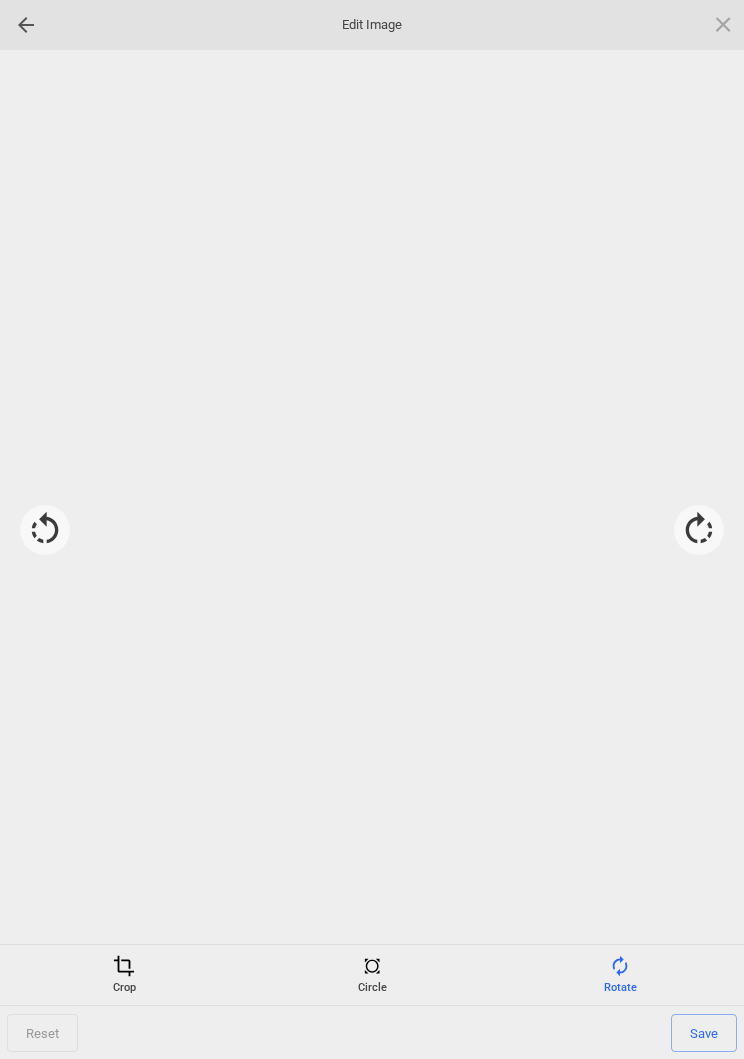 click at bounding box center (699, 530) 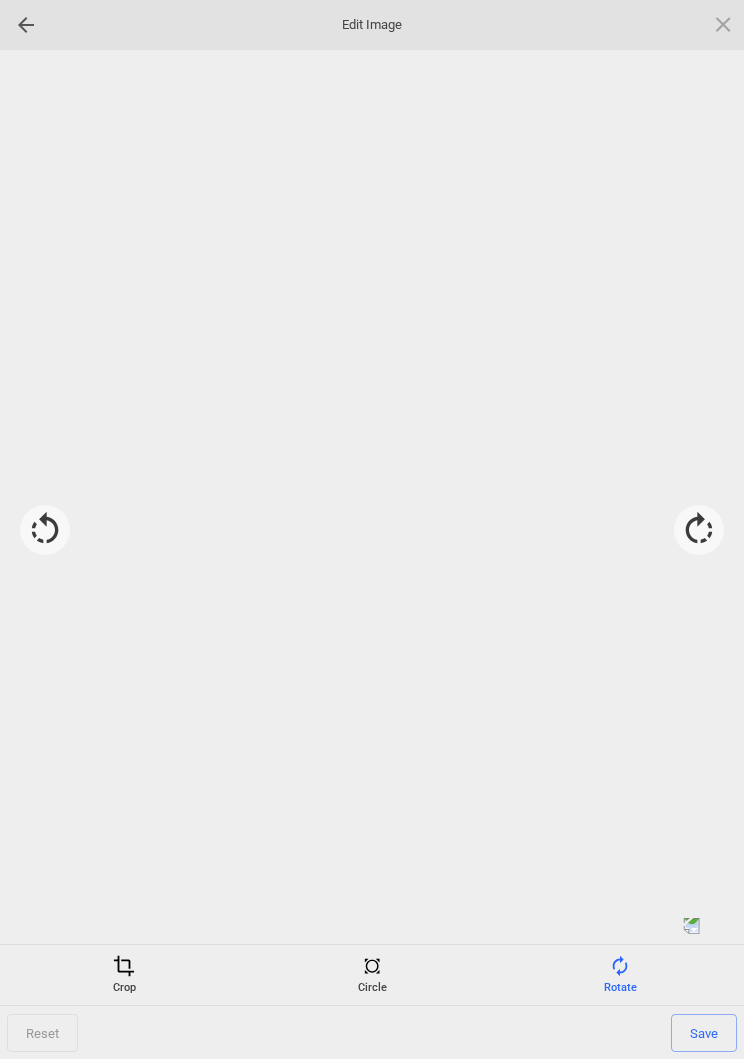 click at bounding box center [699, 530] 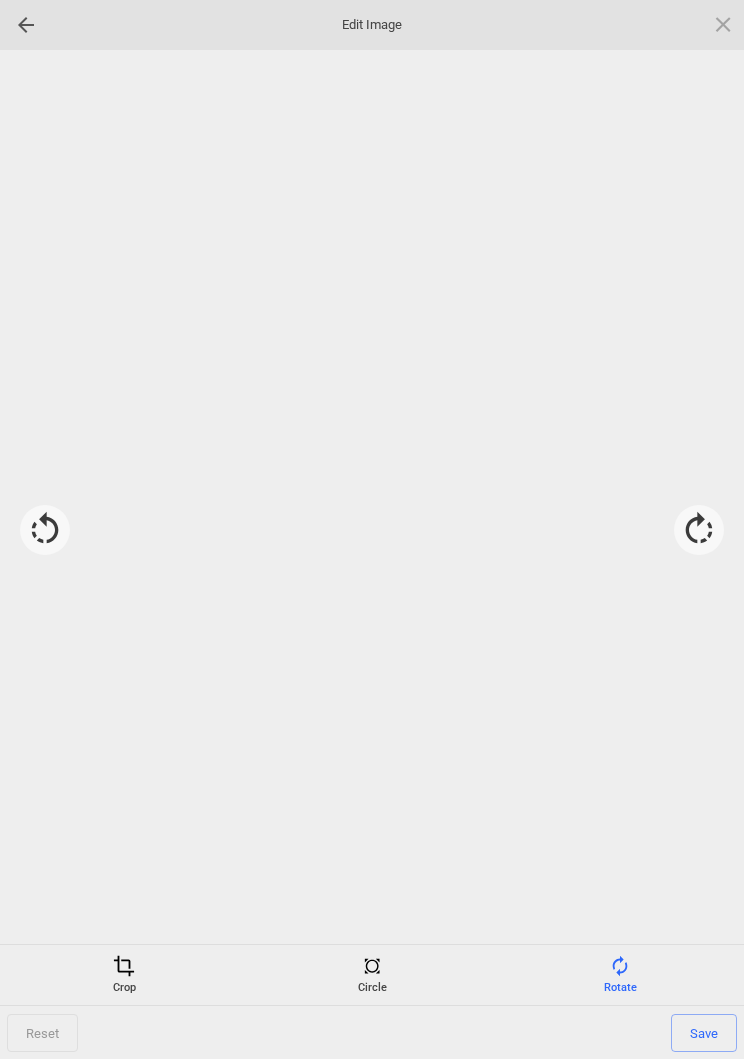 click at bounding box center [699, 530] 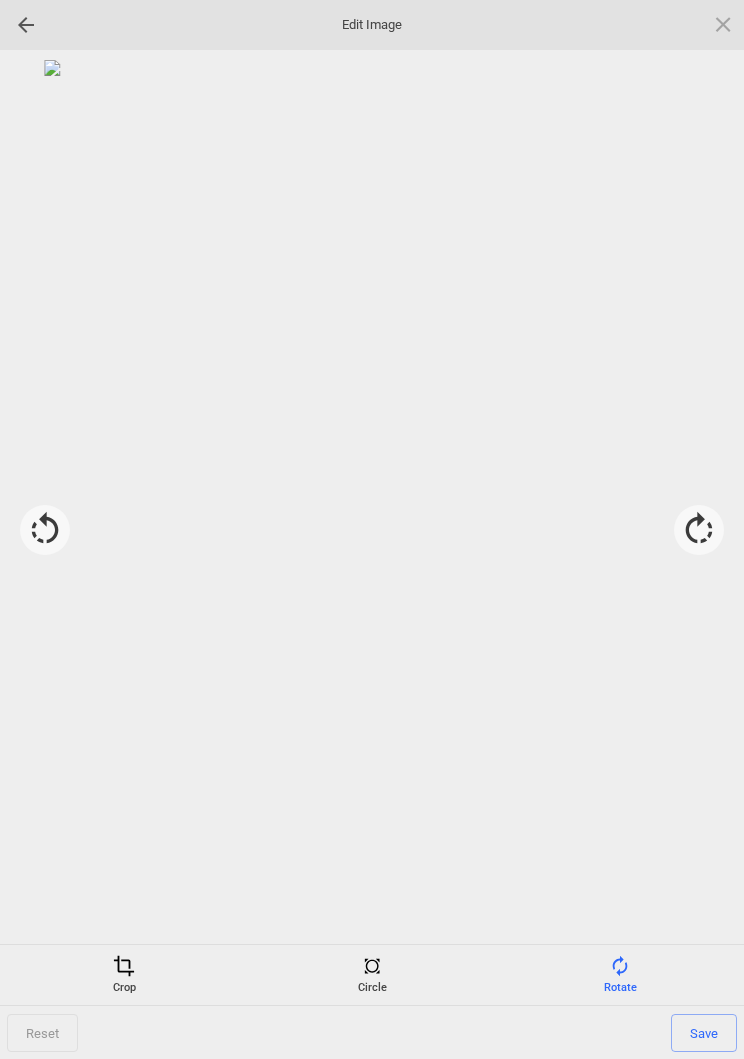 click on "Save" at bounding box center [704, 1033] 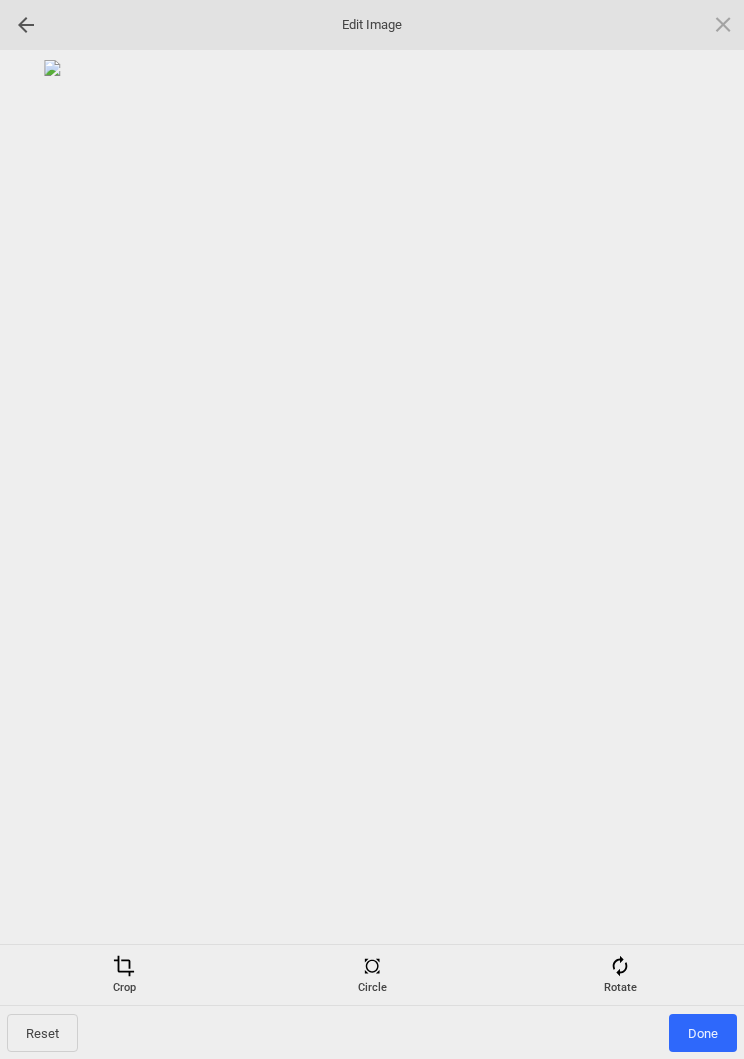 click on "Done" at bounding box center [703, 1033] 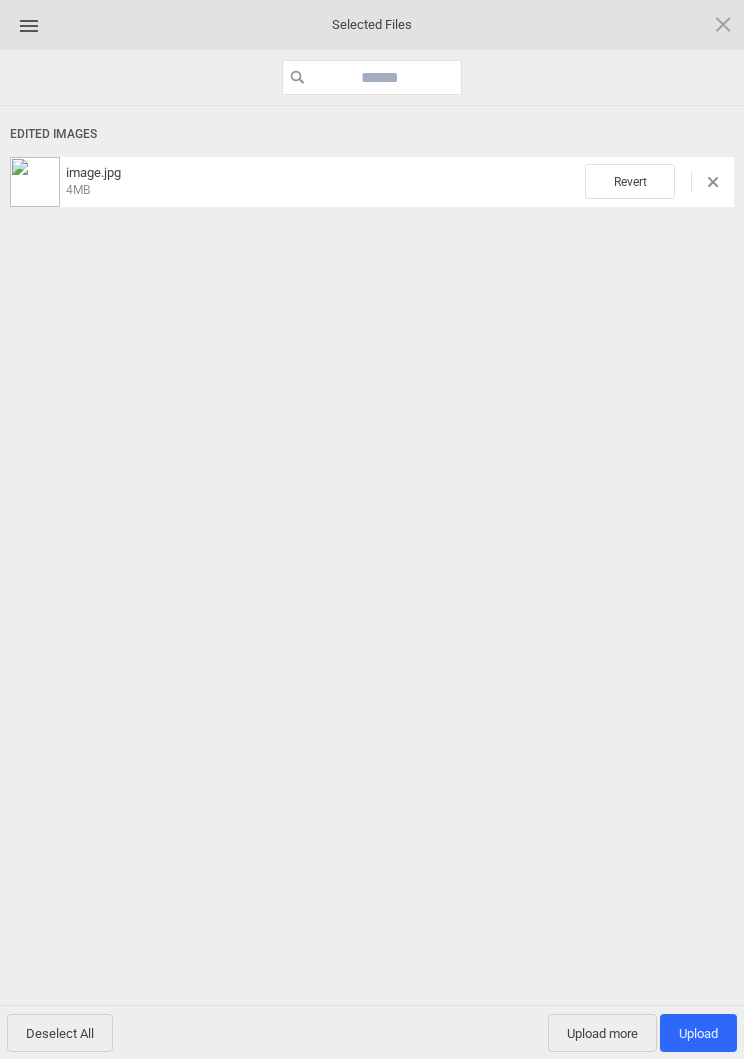 click on "Upload
1" at bounding box center [698, 1033] 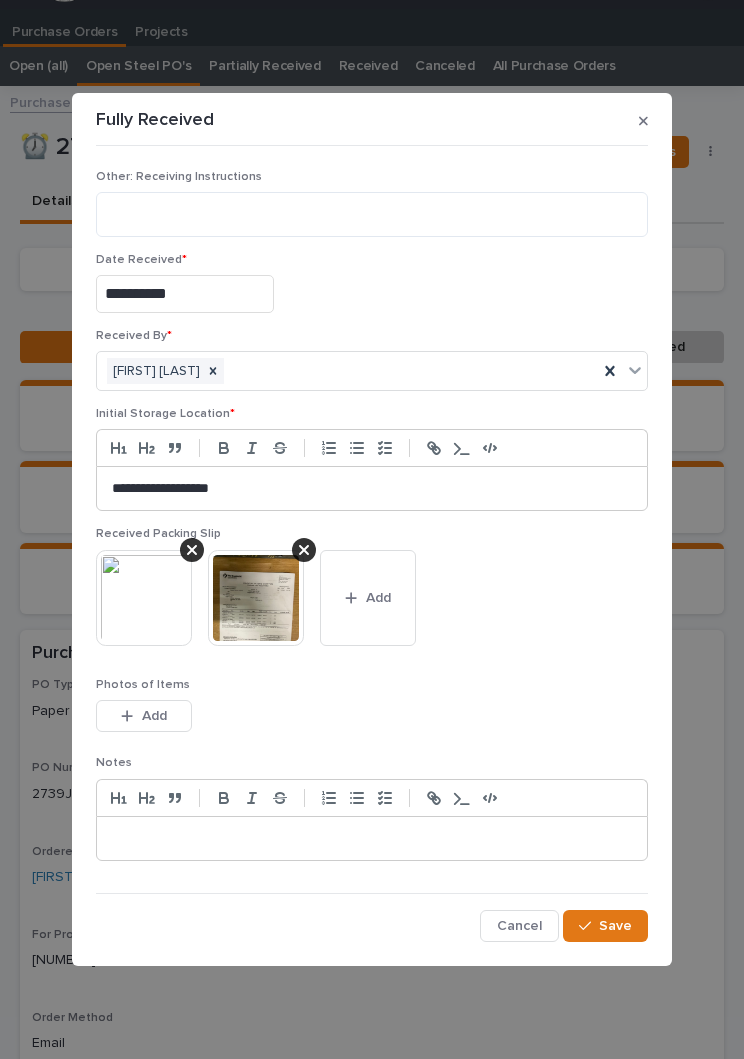 click on "Save" at bounding box center (615, 926) 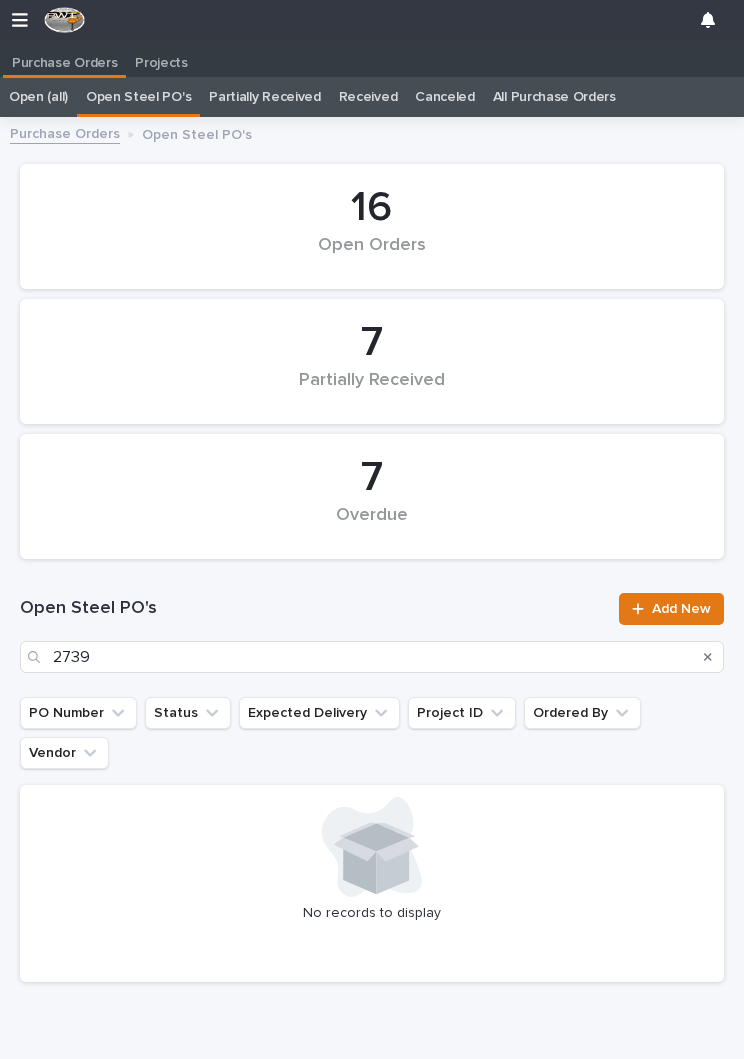 scroll, scrollTop: 0, scrollLeft: 9, axis: horizontal 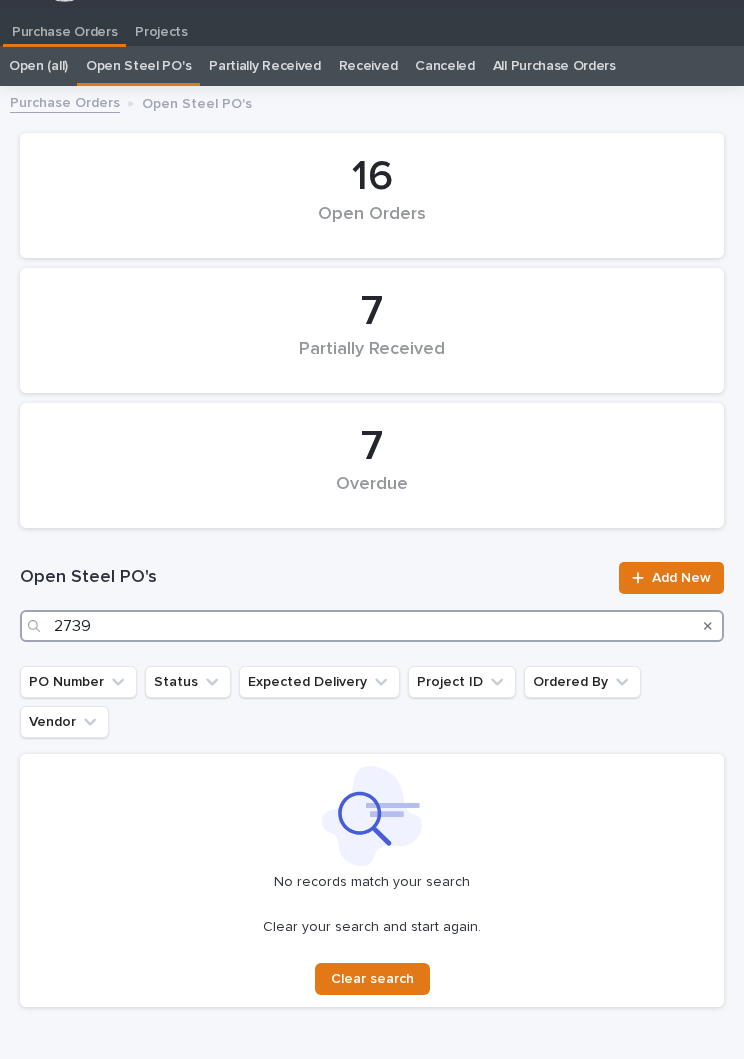 click on "2739" at bounding box center (372, 626) 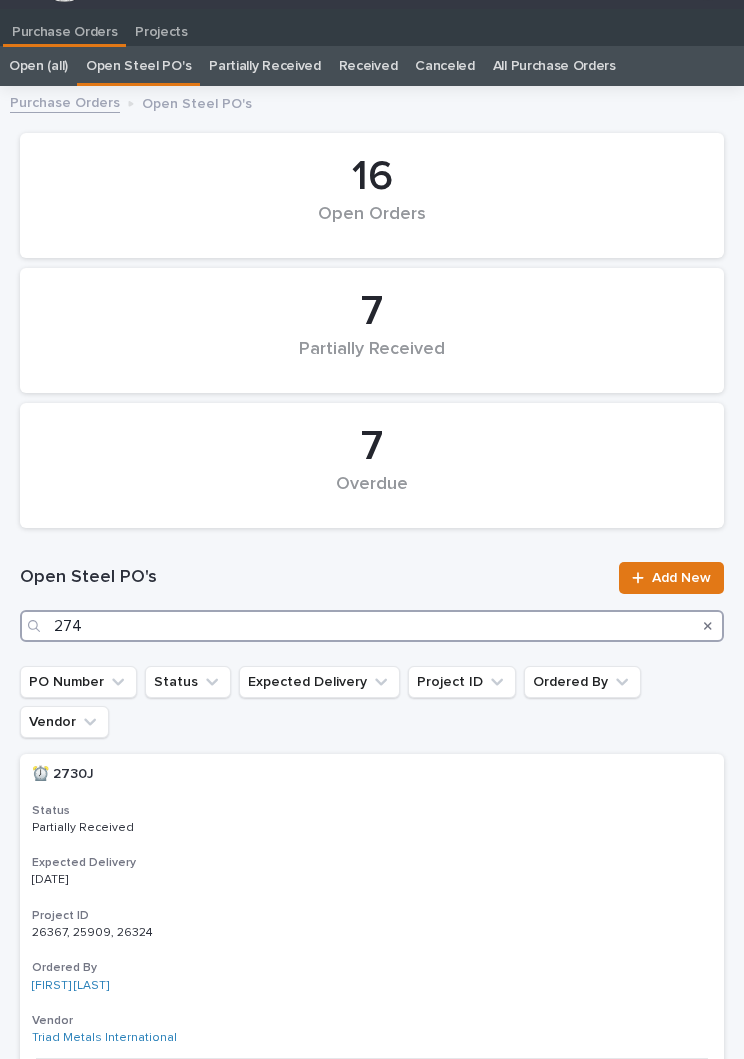 type on "2747" 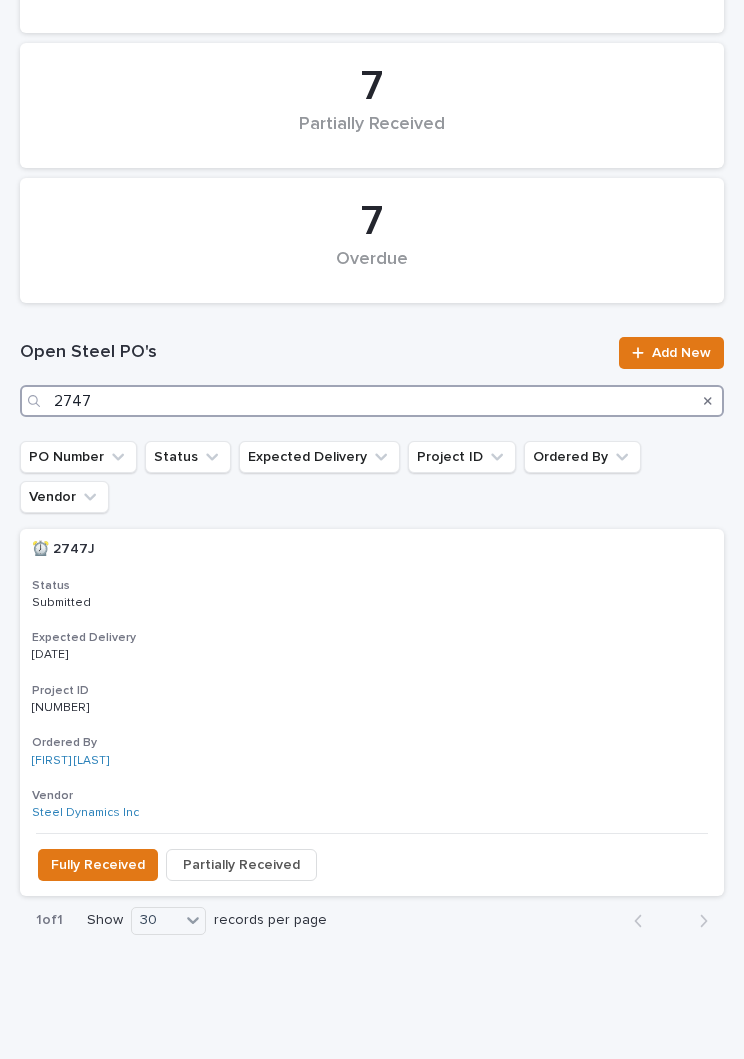 scroll, scrollTop: 255, scrollLeft: 0, axis: vertical 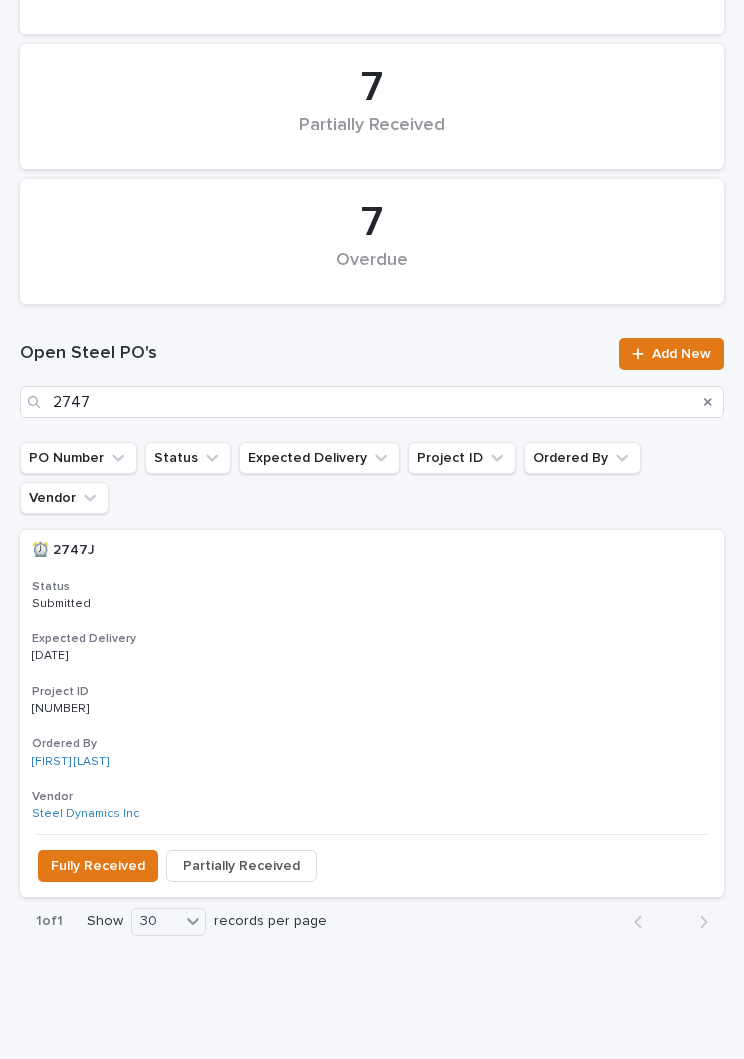 click on "Expected Delivery" at bounding box center [372, 639] 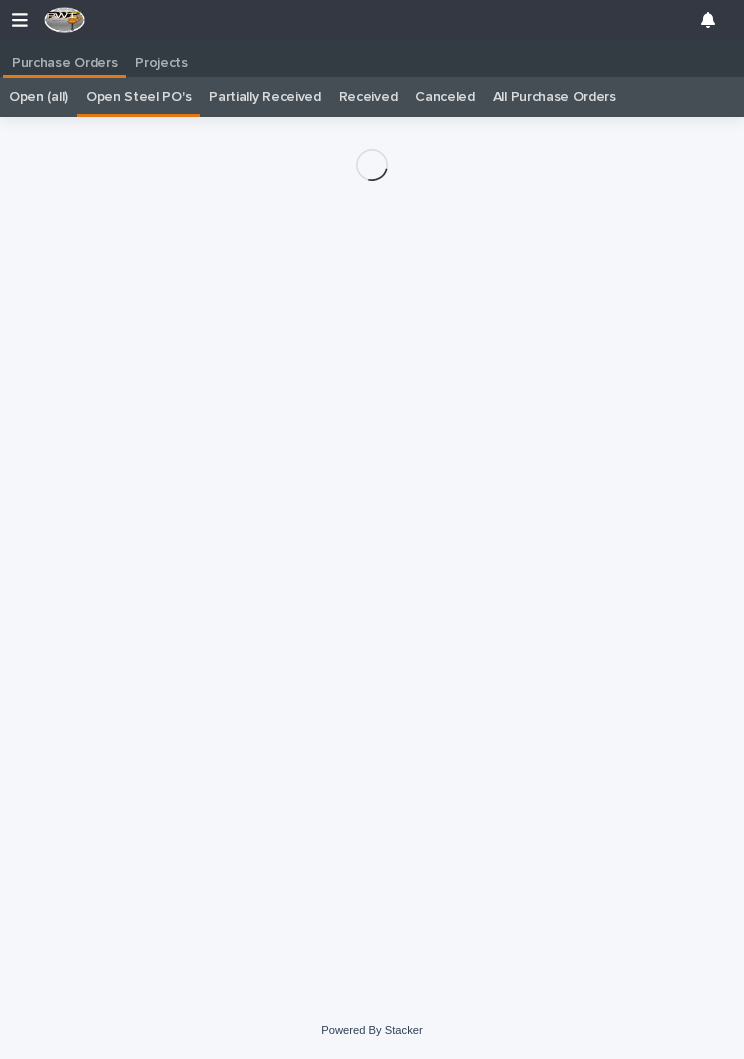 scroll, scrollTop: 13, scrollLeft: 0, axis: vertical 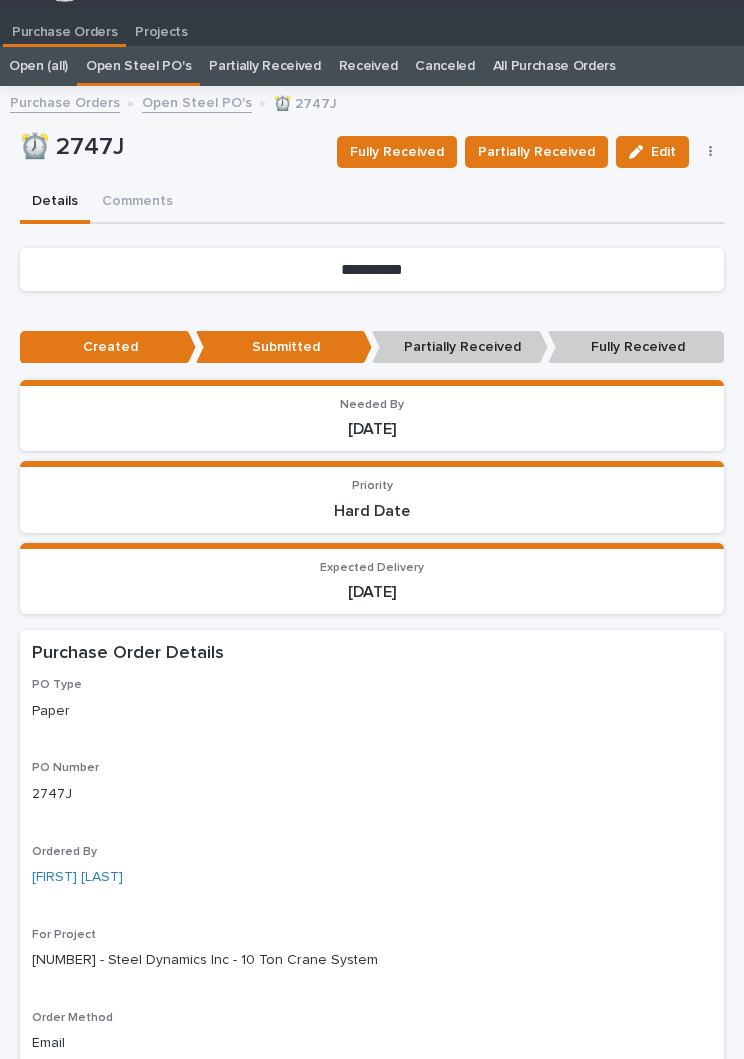 click on "Fully Received" at bounding box center (397, 152) 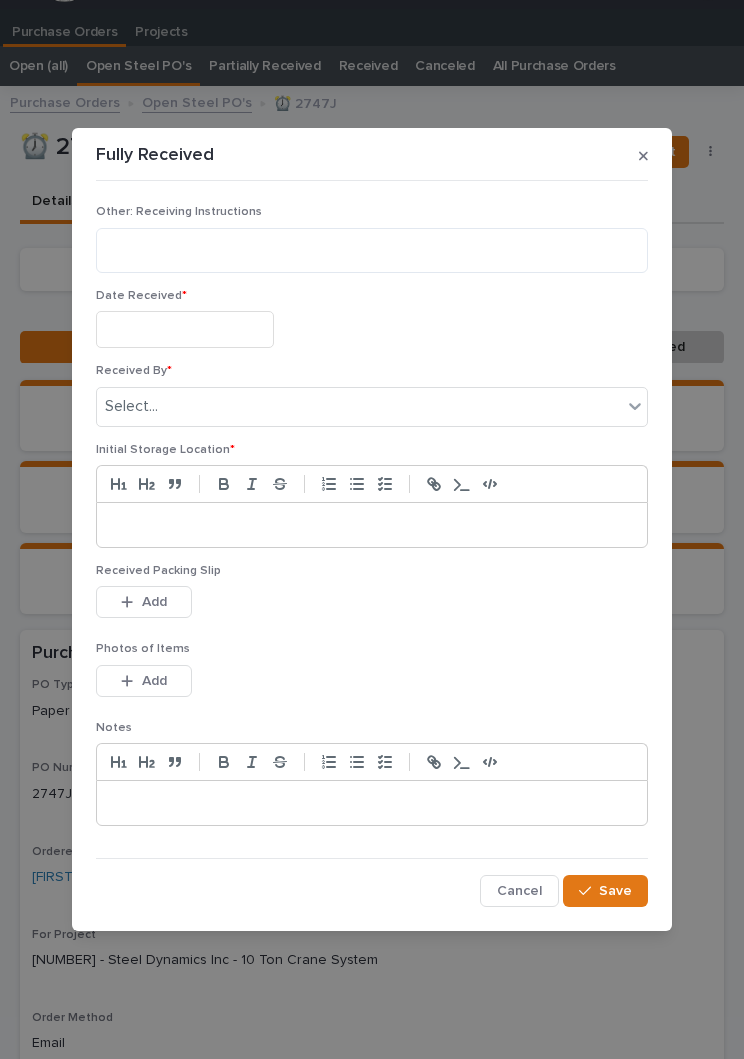 click at bounding box center (185, 329) 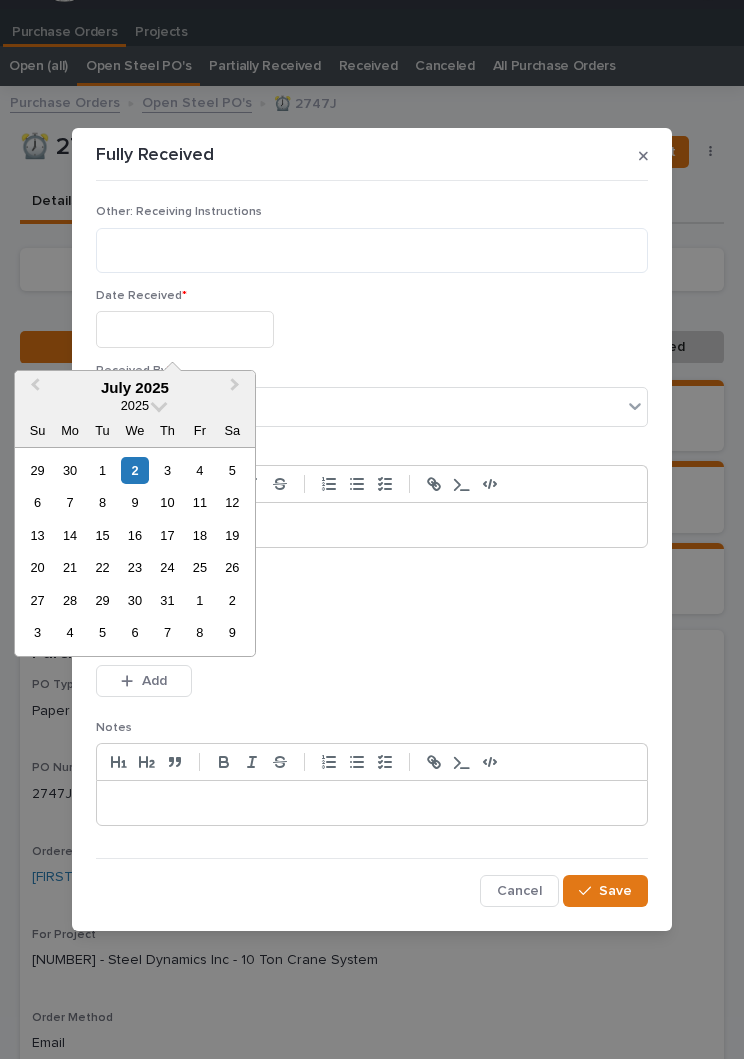 click on "2" at bounding box center (134, 470) 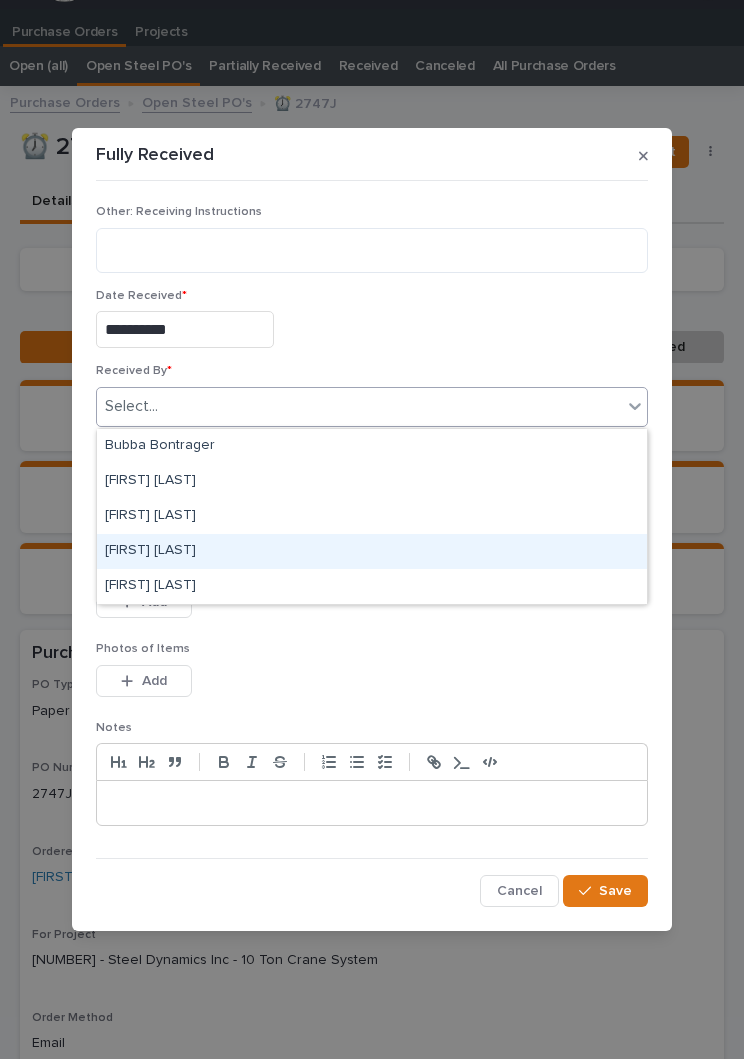 click on "[FIRST] [LAST]" at bounding box center [372, 551] 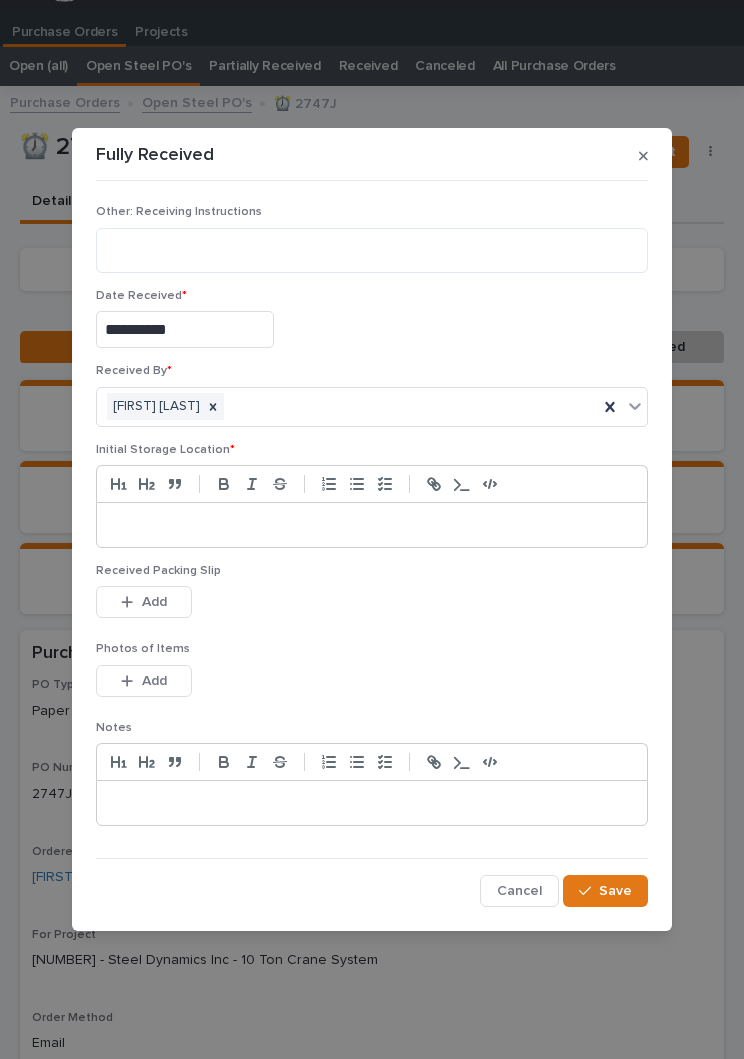 click at bounding box center (372, 525) 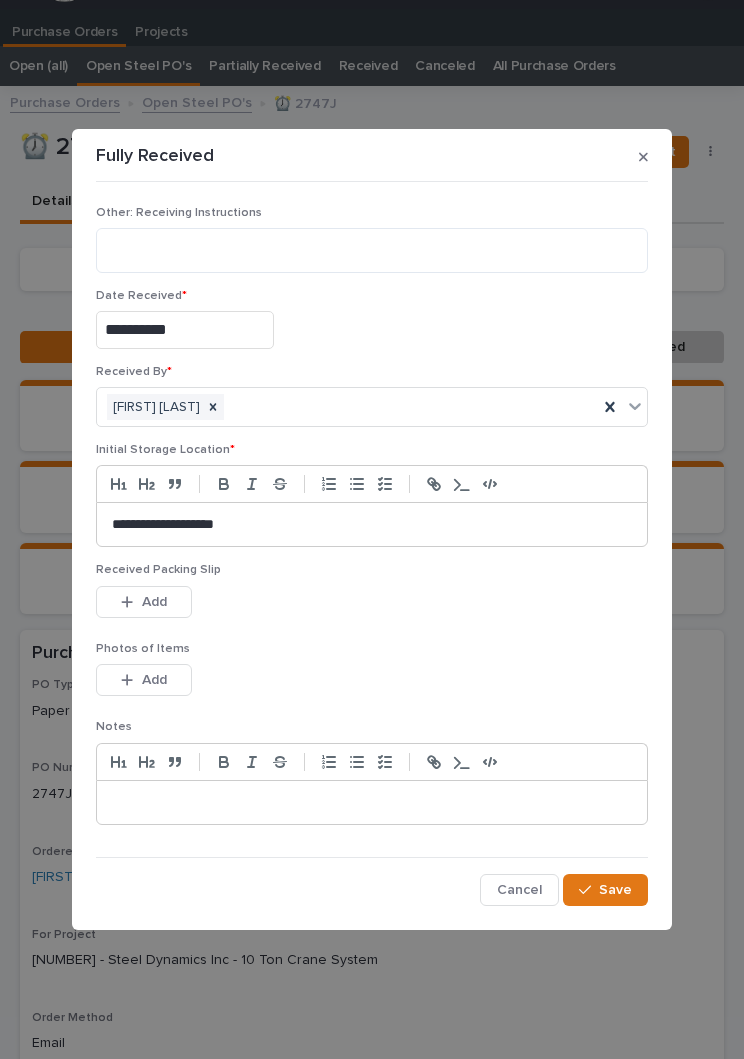 click on "Photos of Items" at bounding box center (372, 649) 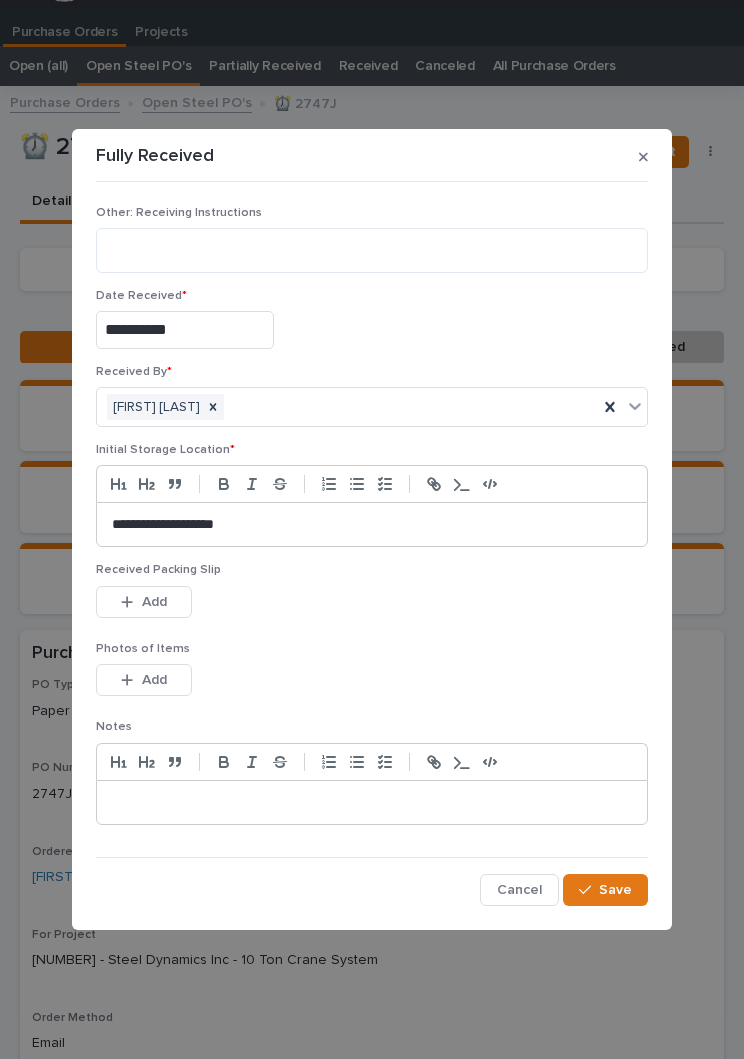 click on "Received Packing Slip This file cannot be opened Download File Add" at bounding box center [372, 602] 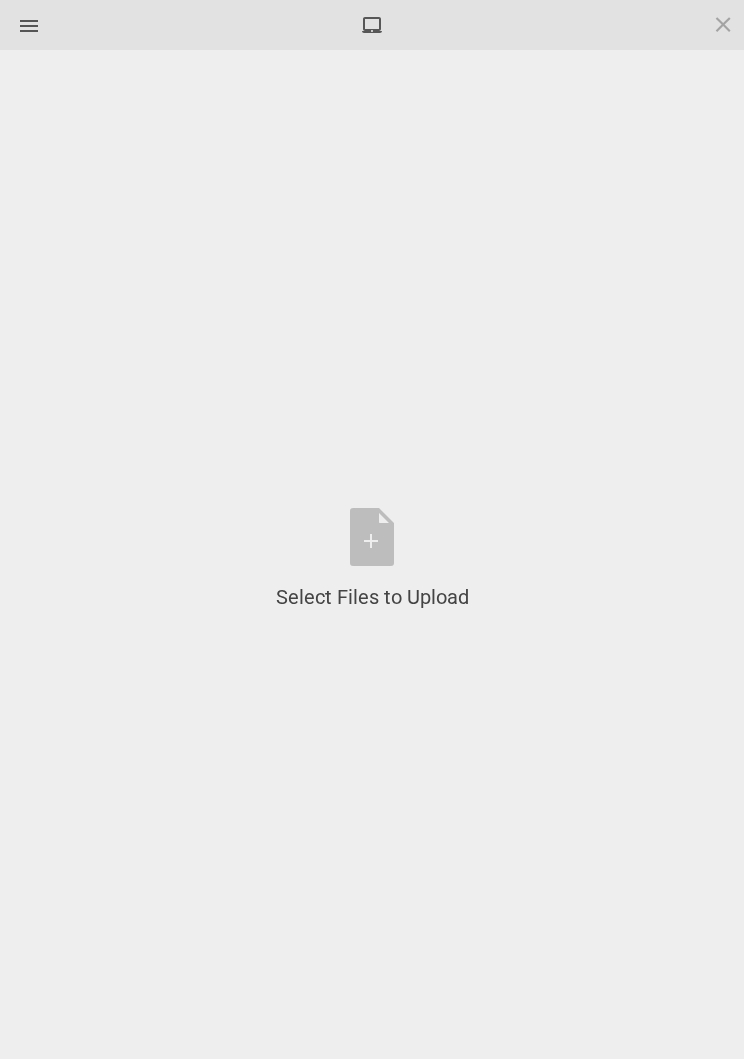 click on "Select Files to Upload
or Drag and Drop, Copy and Paste Files" at bounding box center [372, 559] 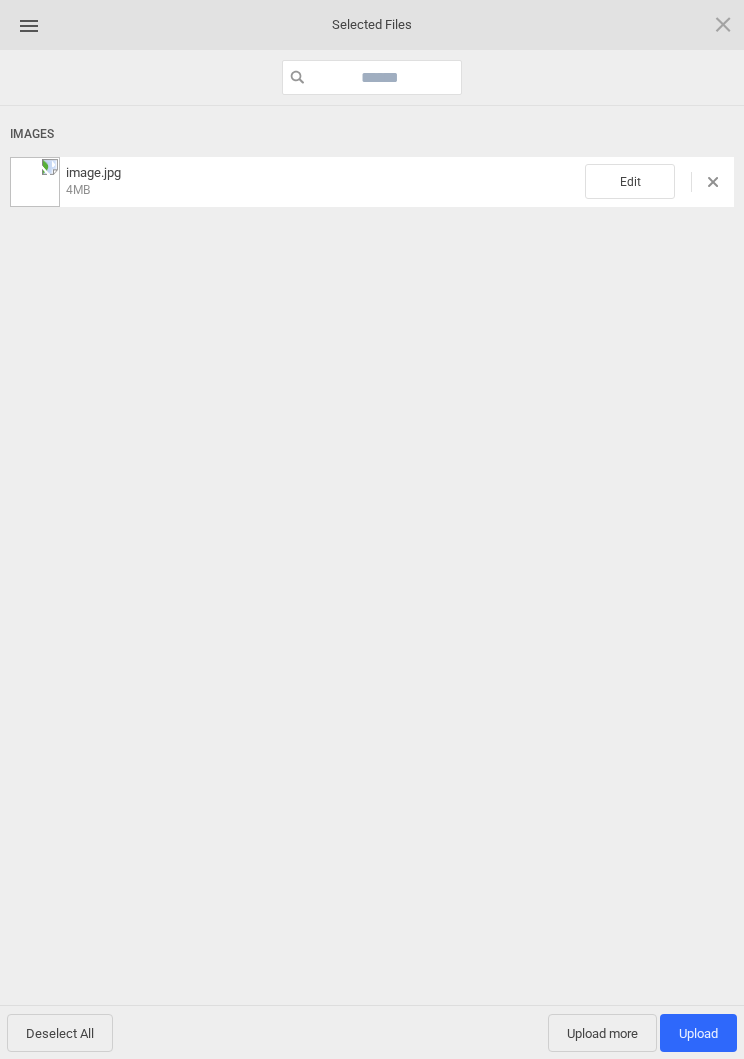 click on "Edit" at bounding box center [630, 181] 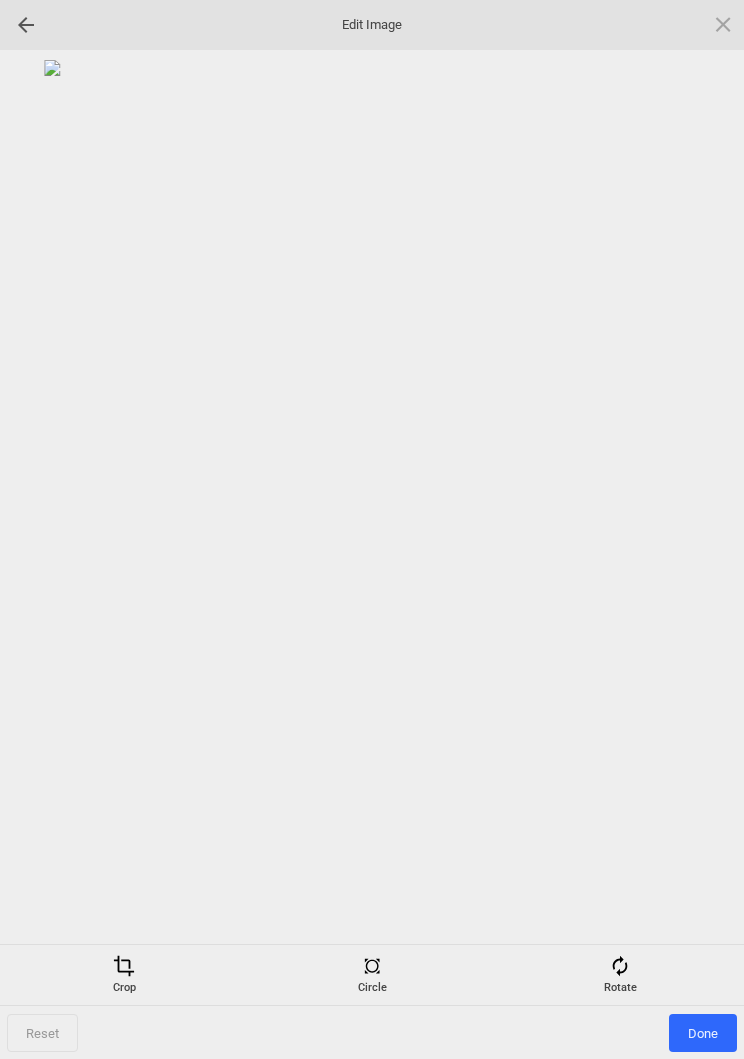 click at bounding box center (620, 966) 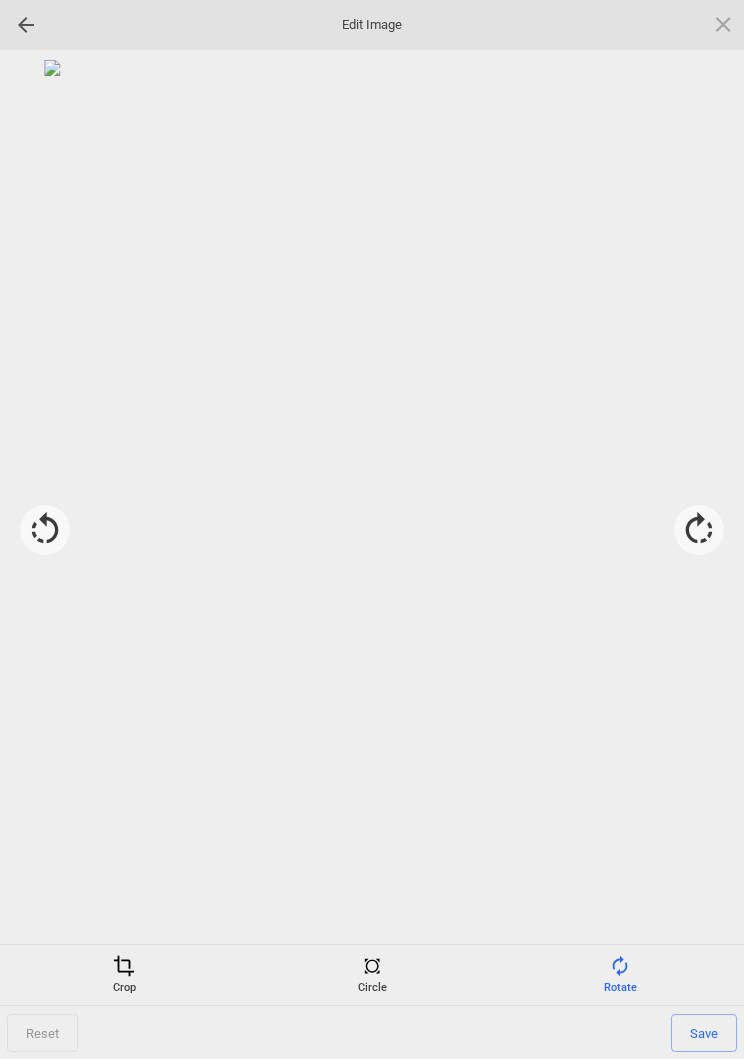 click at bounding box center (699, 530) 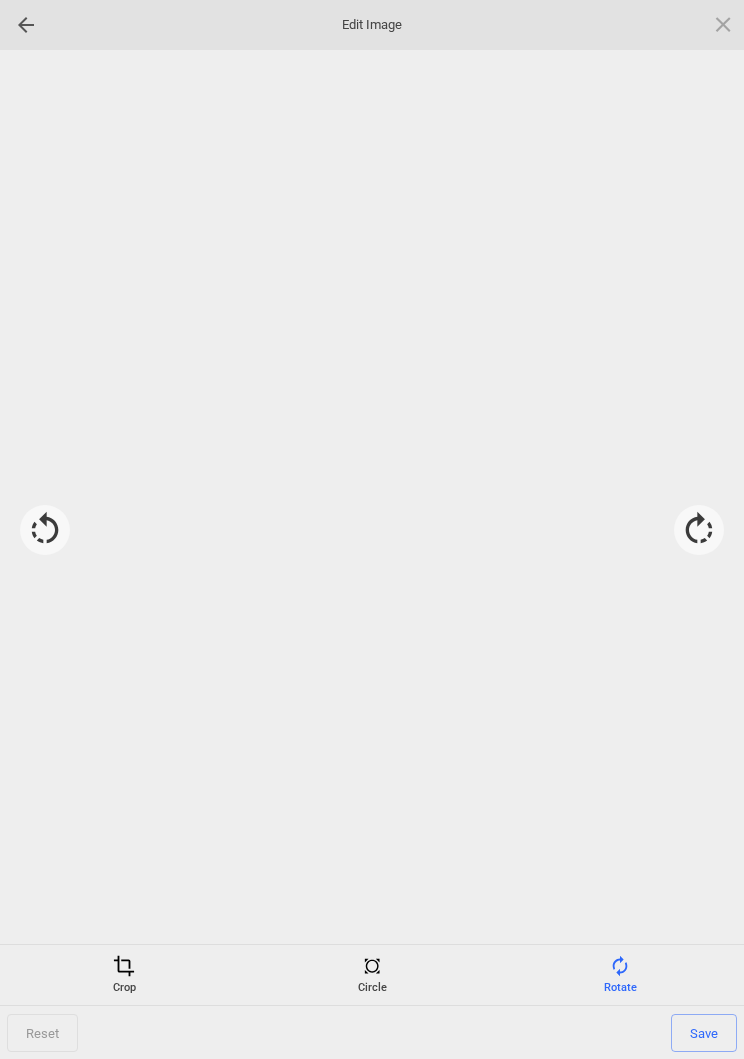 click at bounding box center (699, 530) 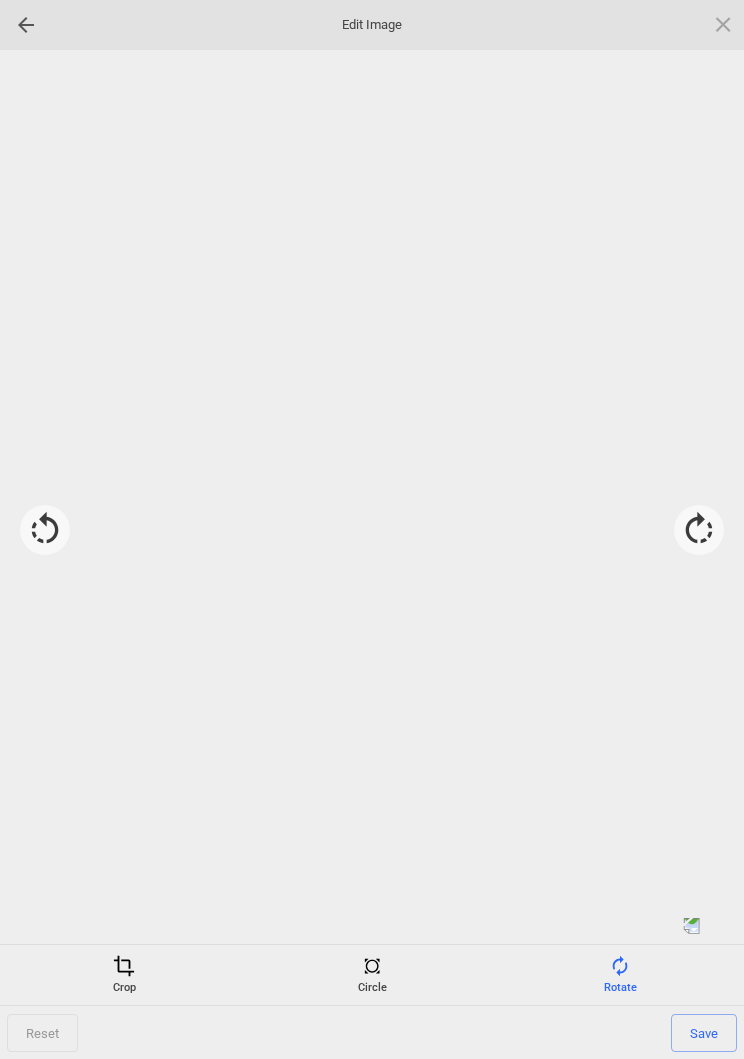 click at bounding box center (699, 530) 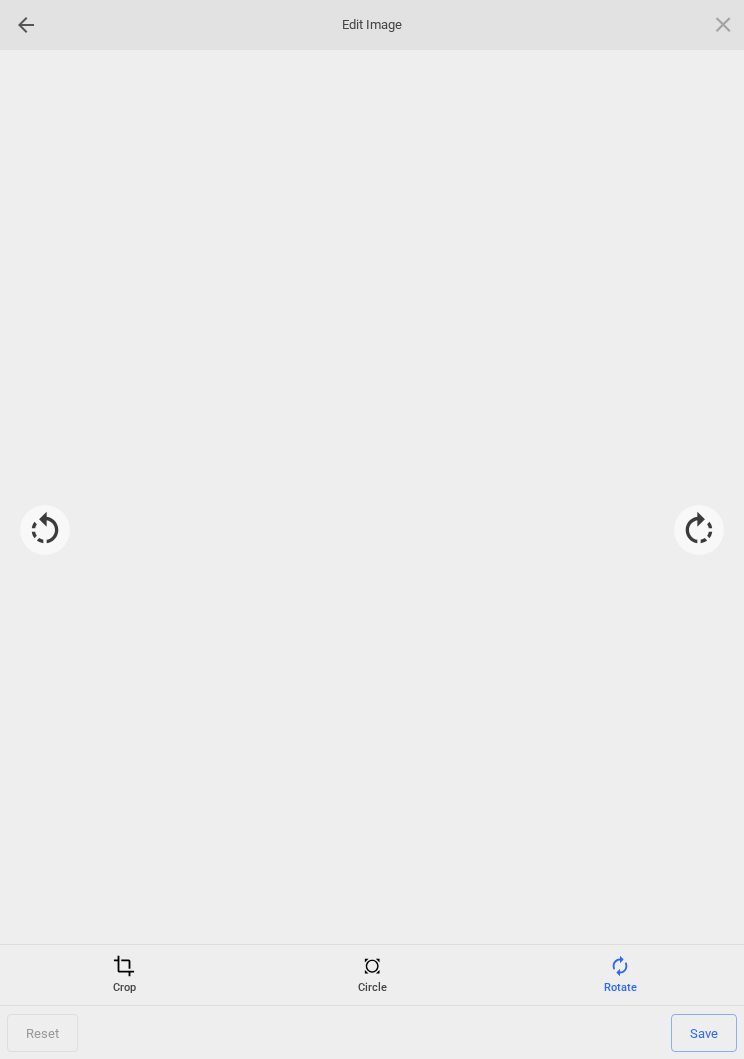 click at bounding box center (699, 530) 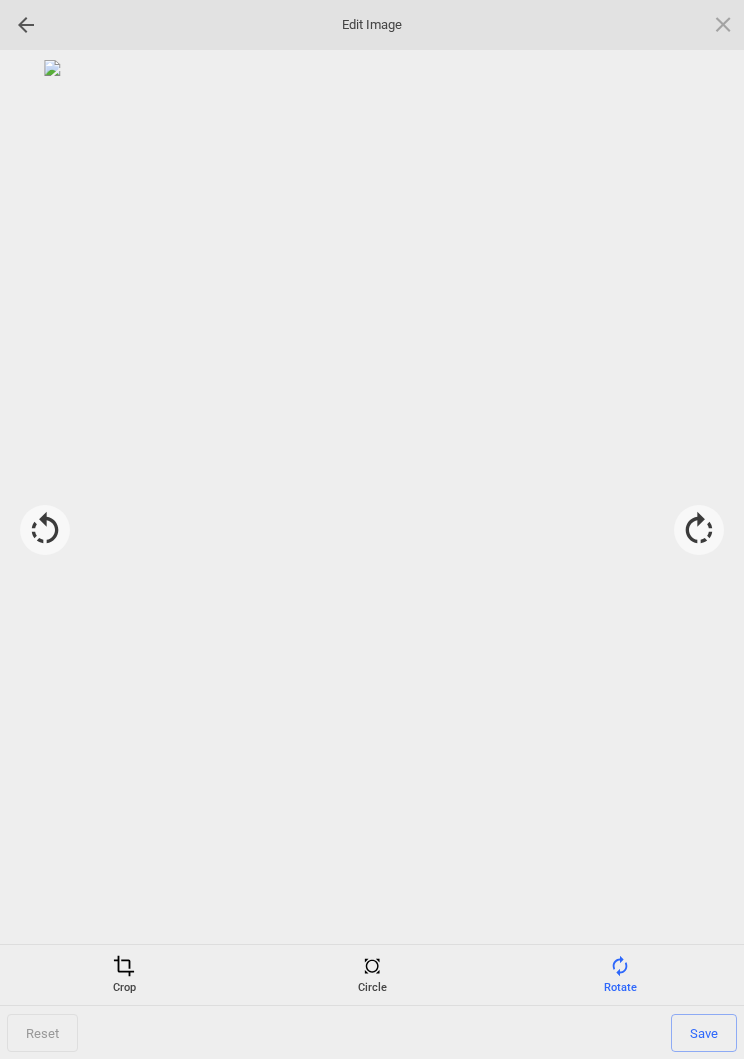 click on "Save" at bounding box center [704, 1033] 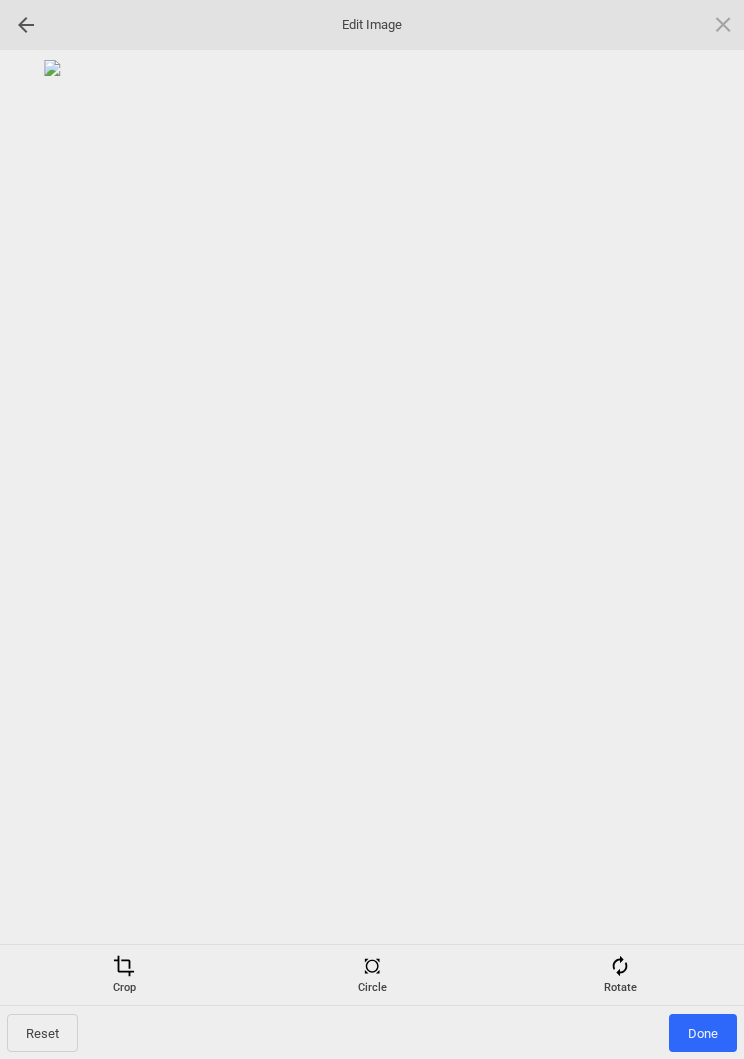 click on "Done" at bounding box center [703, 1033] 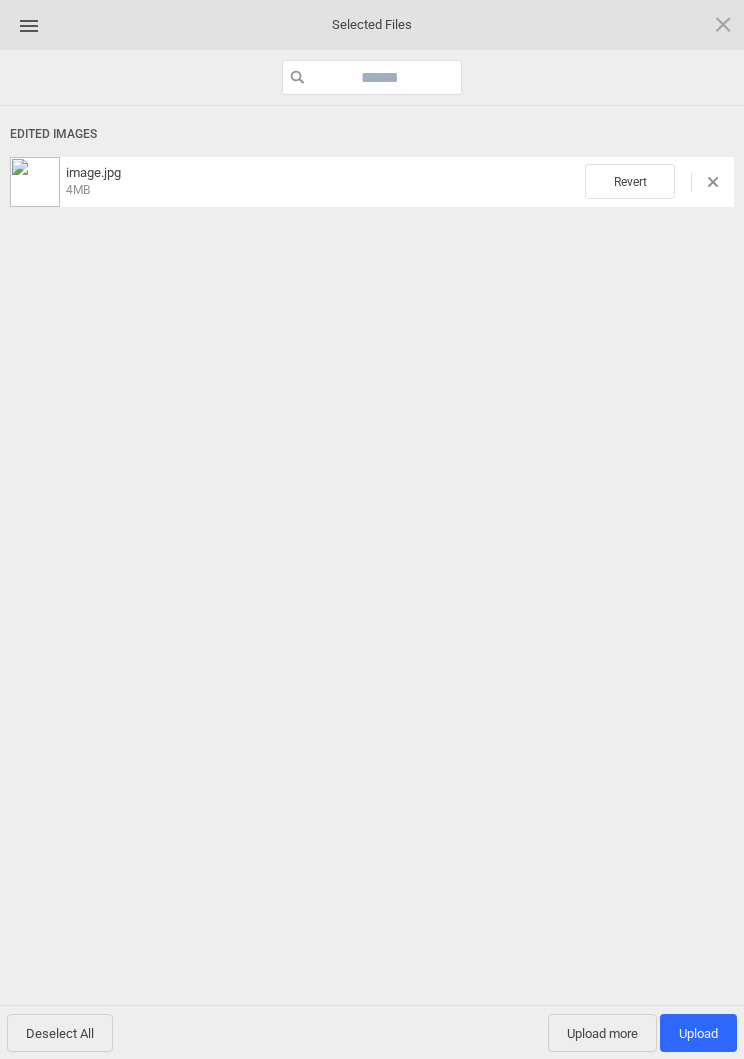 click on "Upload
1" at bounding box center [698, 1033] 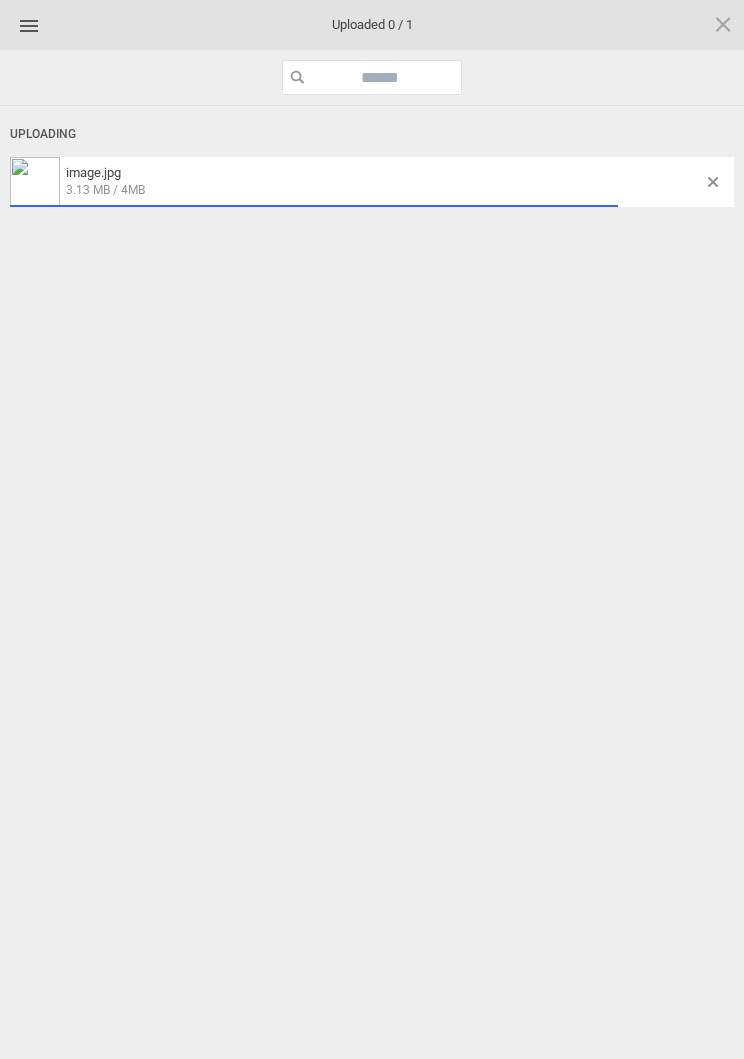 click on "Uploading
image.jpg
3.13 MB /
4MB" at bounding box center [372, 590] 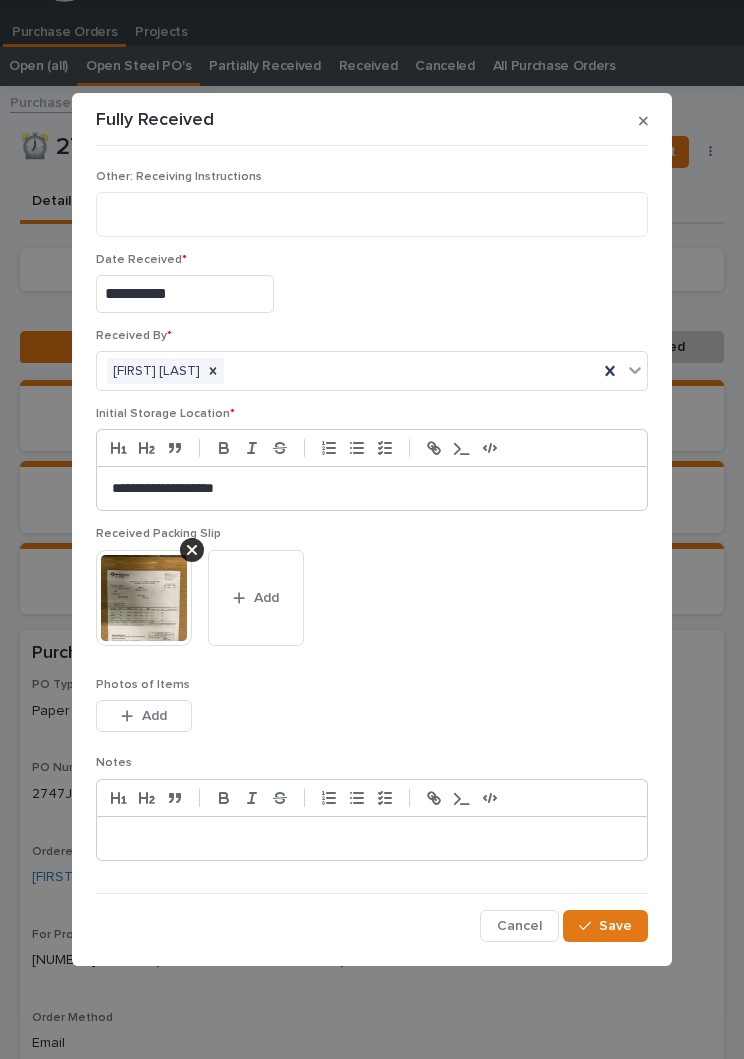 click on "Save" at bounding box center [615, 926] 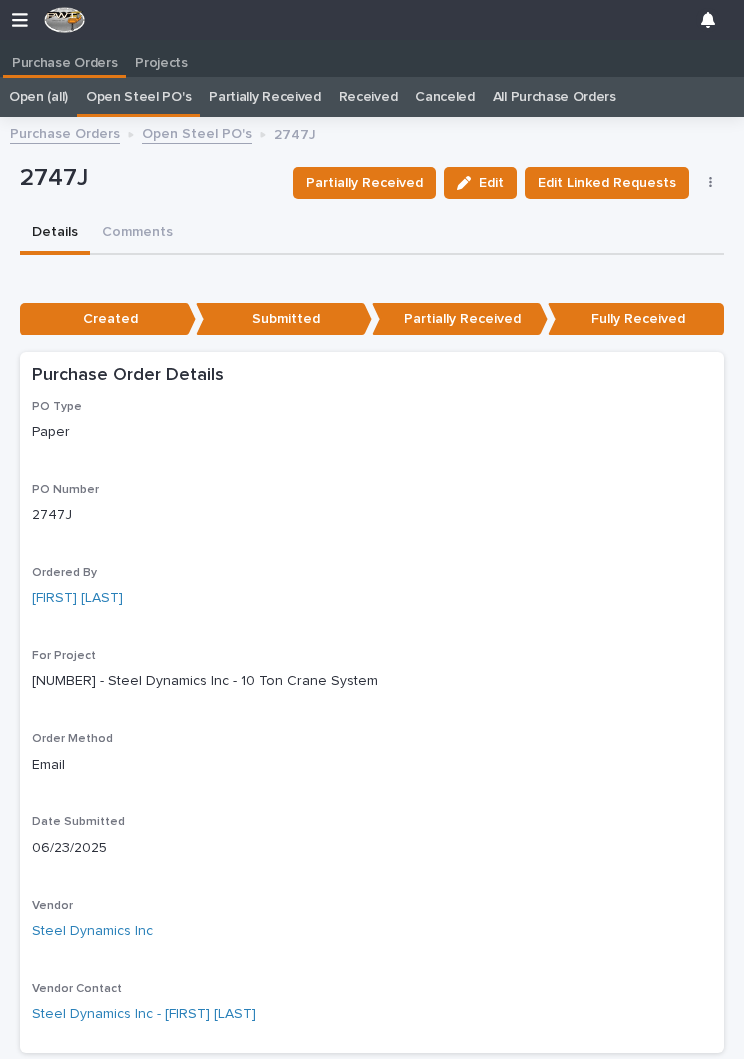 scroll, scrollTop: -9, scrollLeft: 0, axis: vertical 